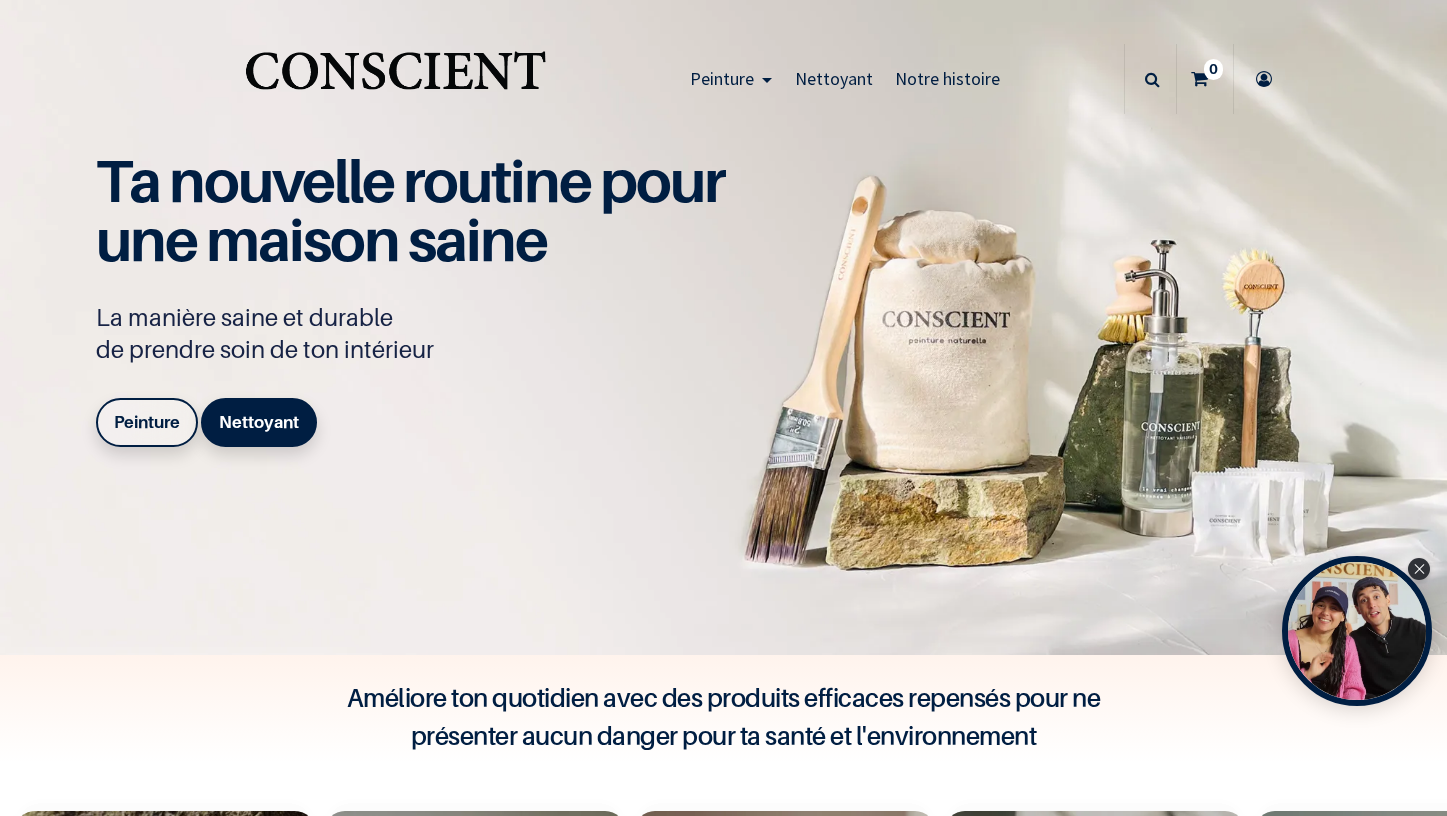 scroll, scrollTop: 0, scrollLeft: 0, axis: both 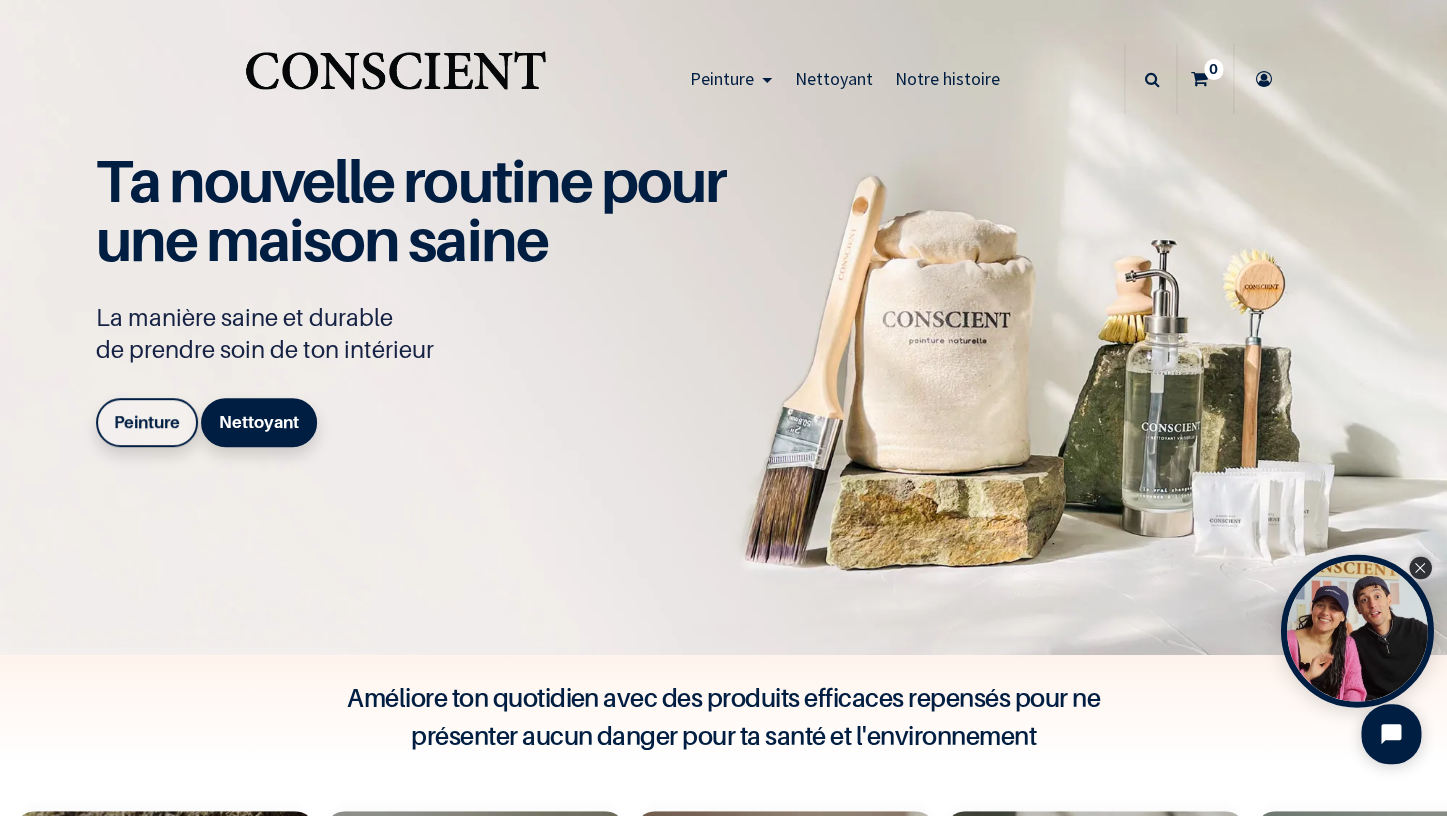 click 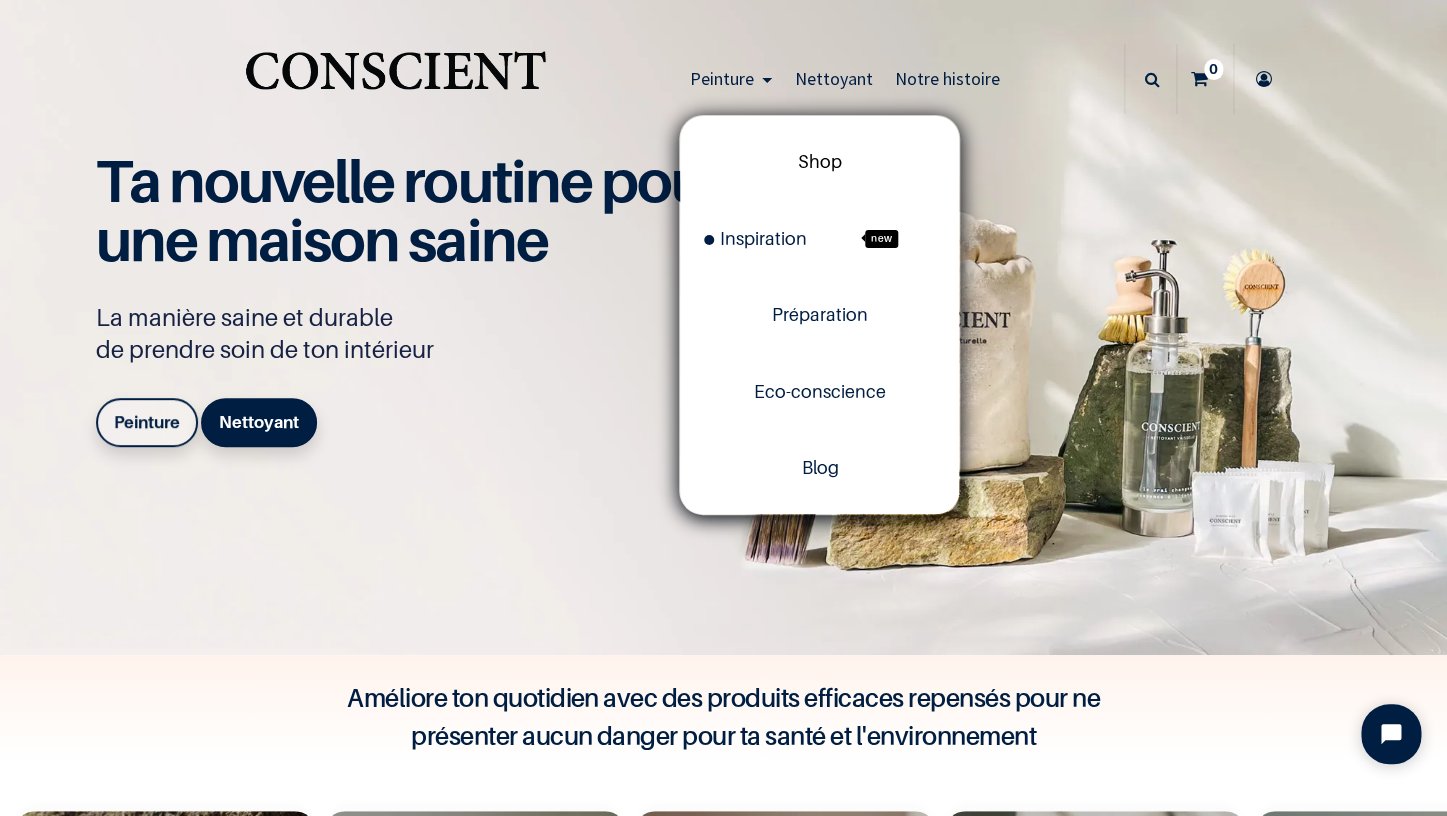 click on "Shop" at bounding box center [820, 161] 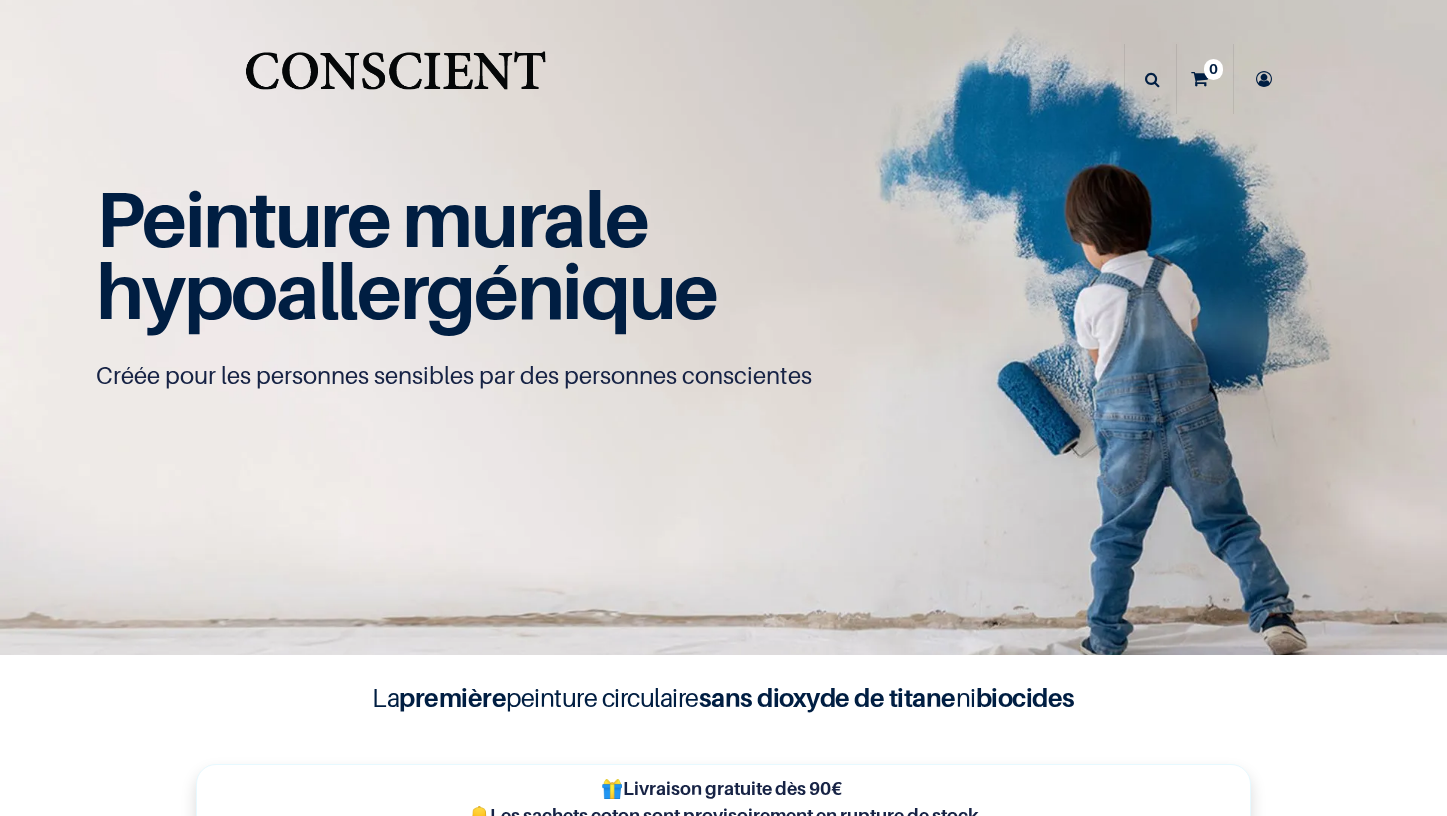 scroll, scrollTop: 0, scrollLeft: 0, axis: both 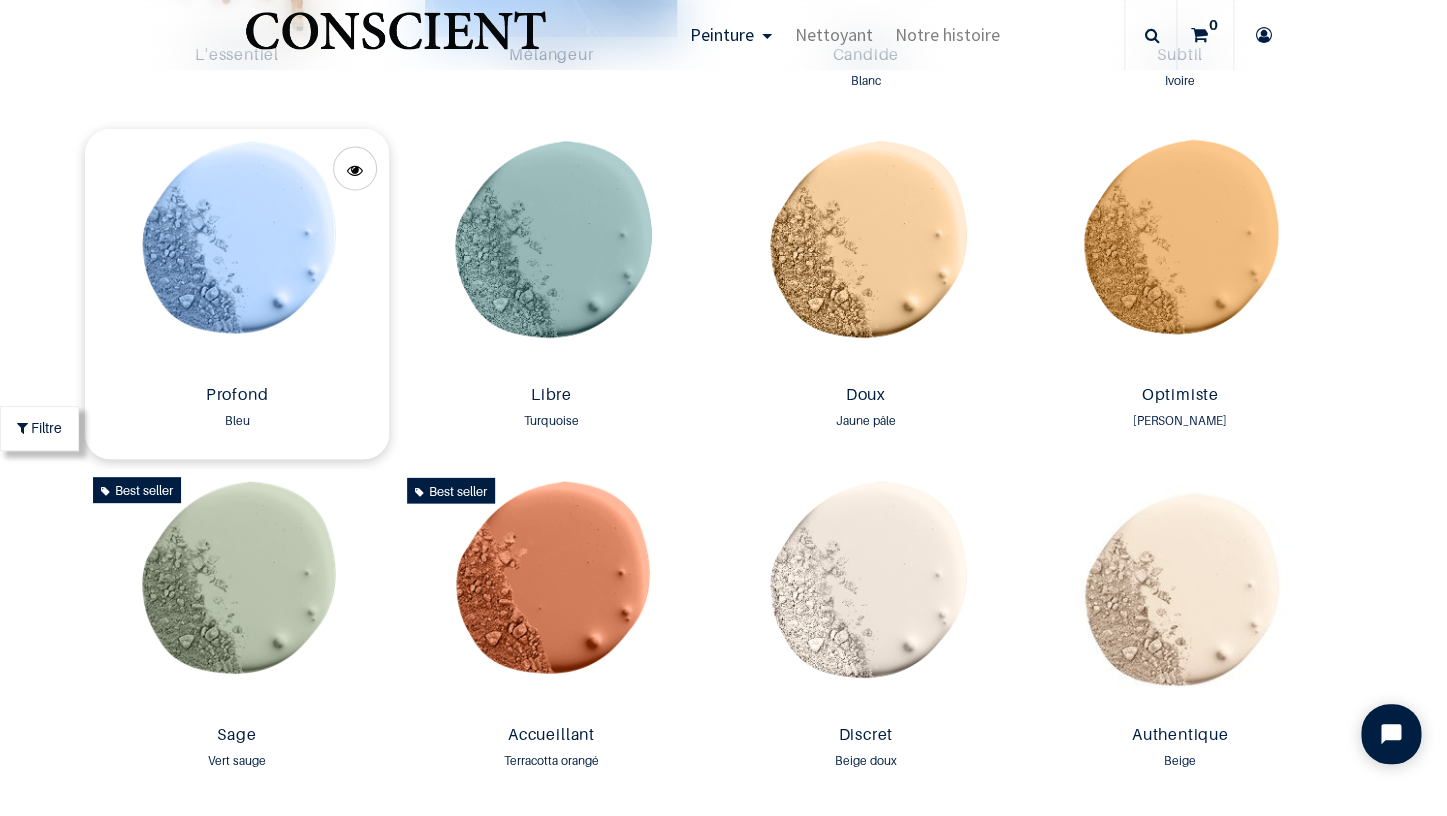 click at bounding box center (237, 253) 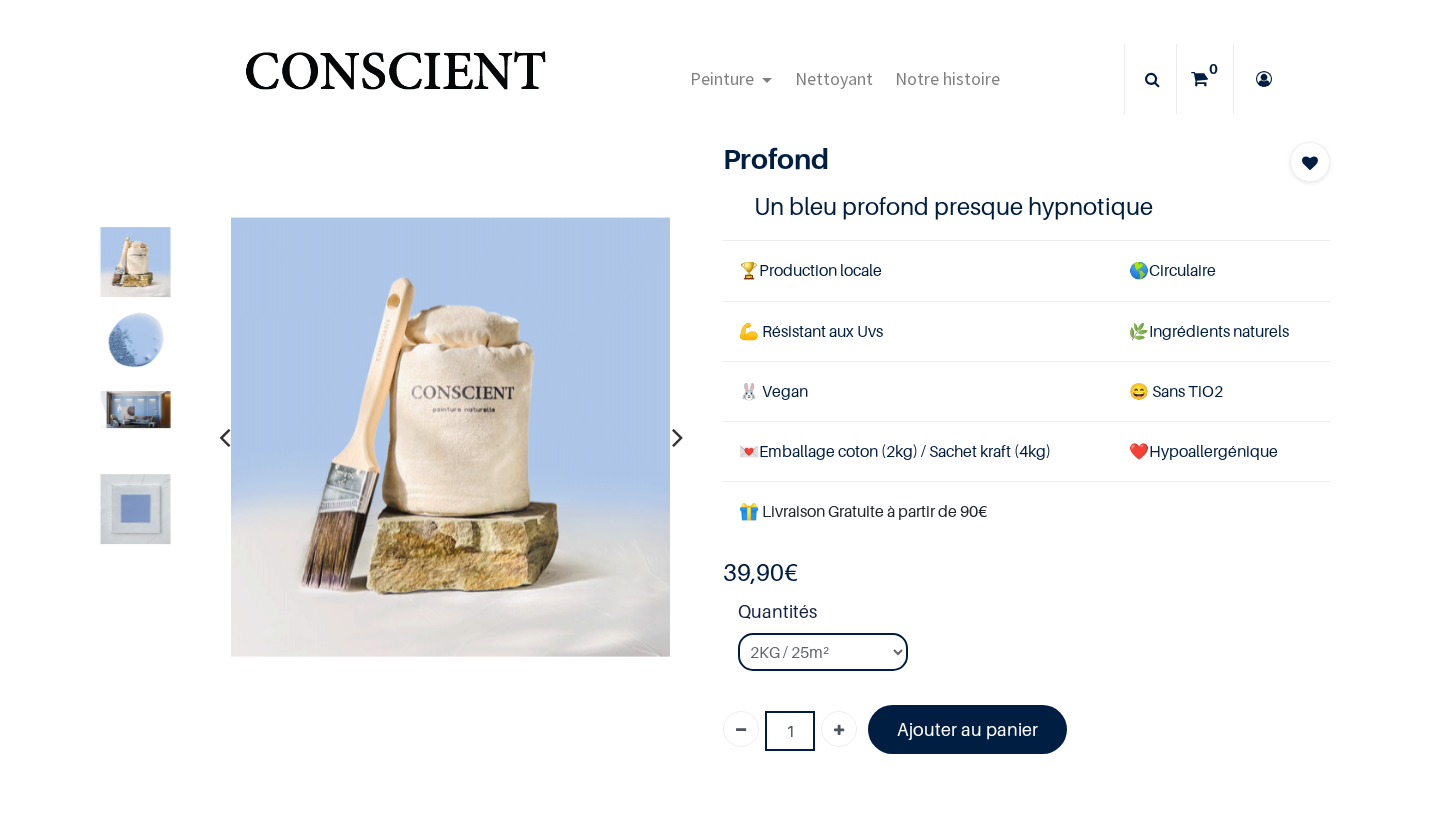 scroll, scrollTop: 0, scrollLeft: 0, axis: both 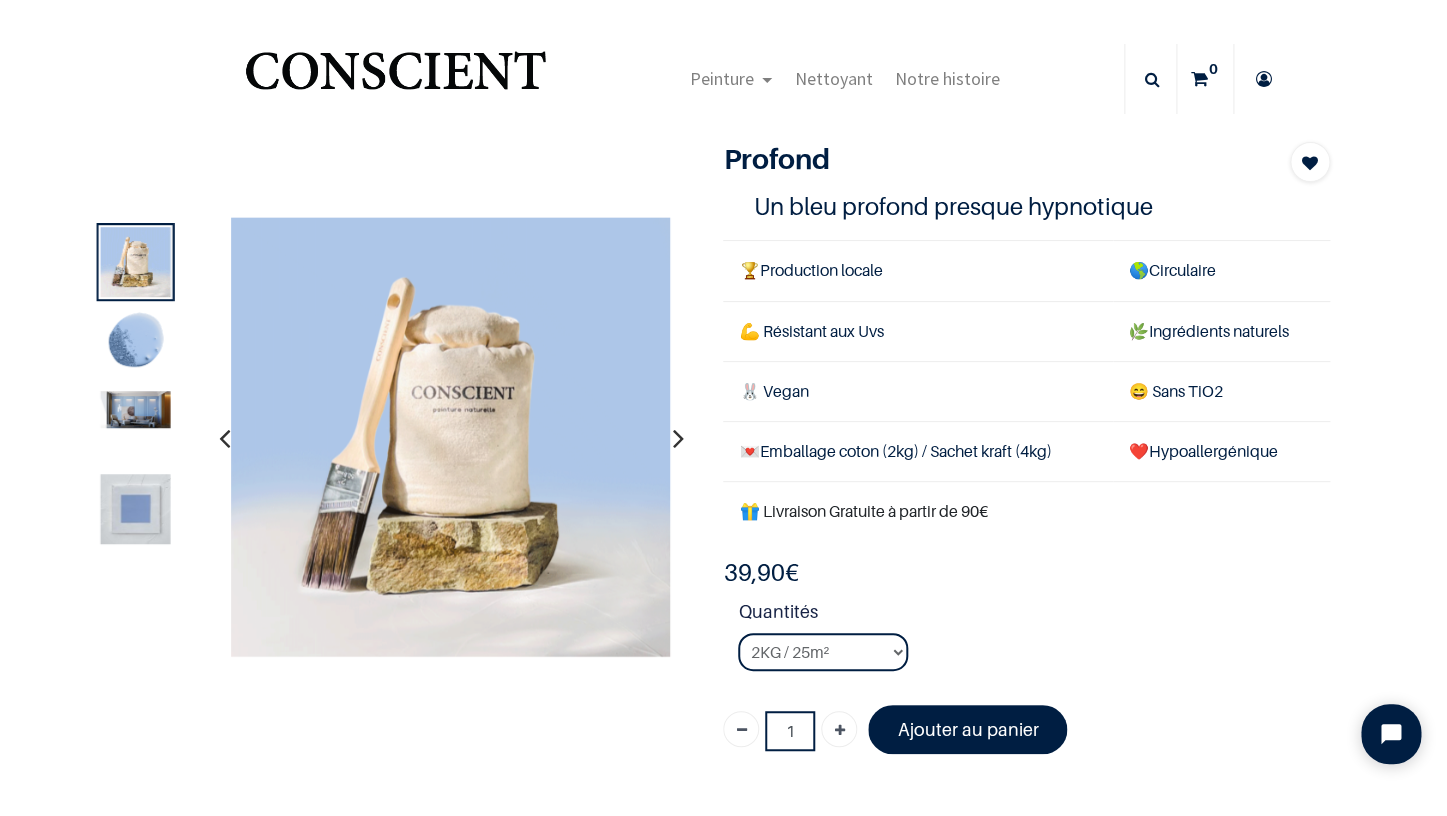 click at bounding box center (135, 344) 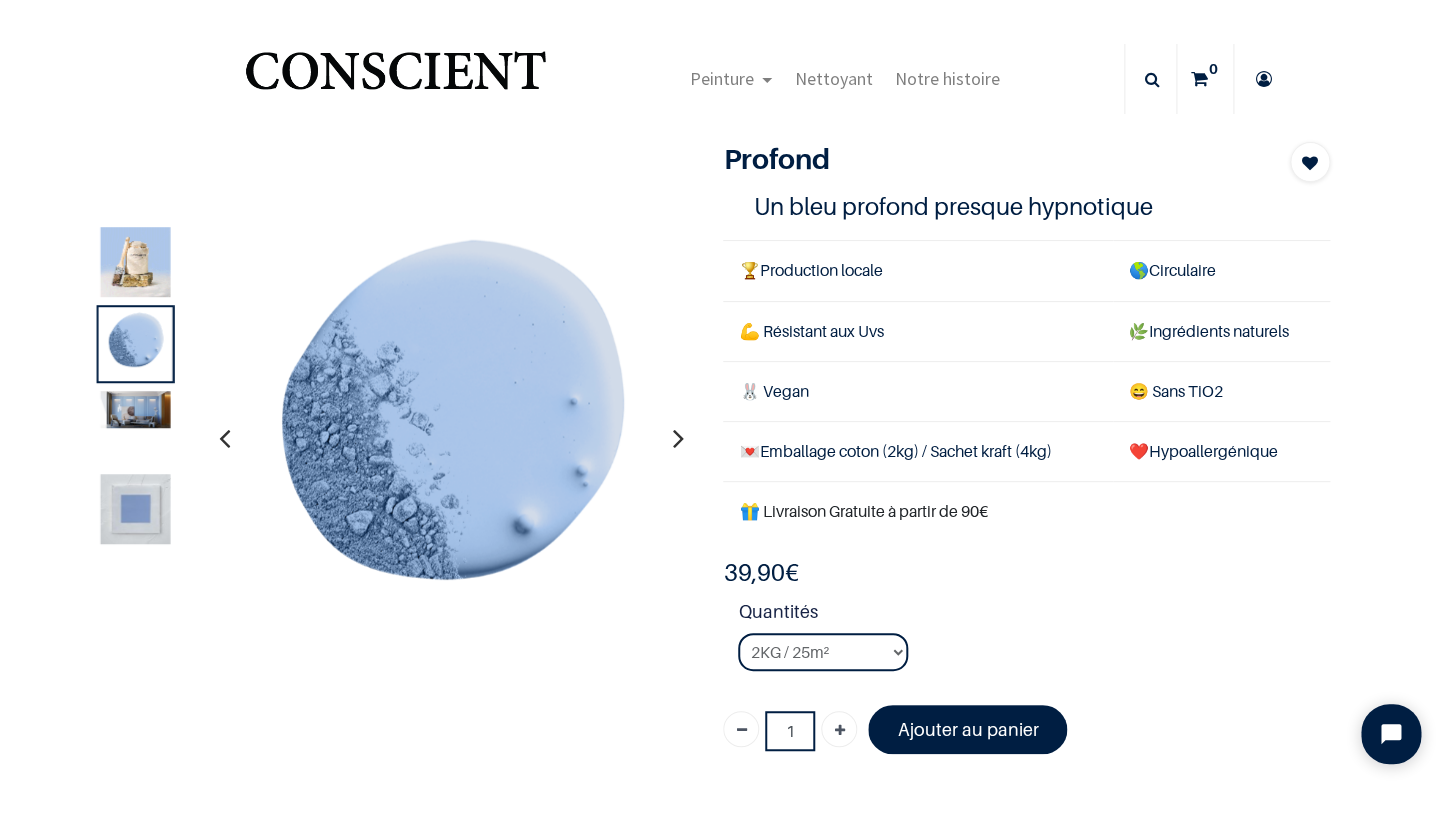 click at bounding box center [135, 509] 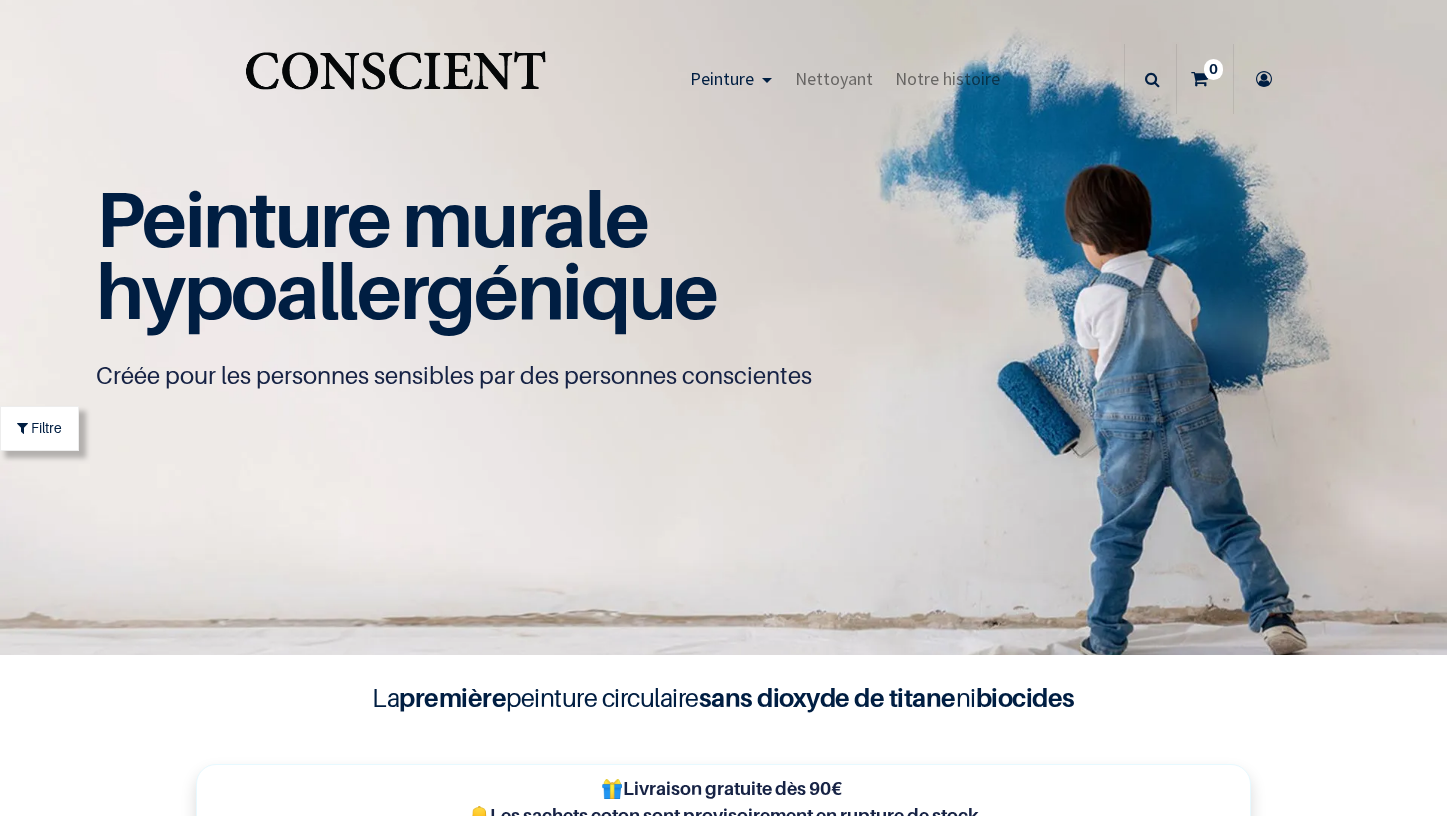 scroll, scrollTop: 0, scrollLeft: 0, axis: both 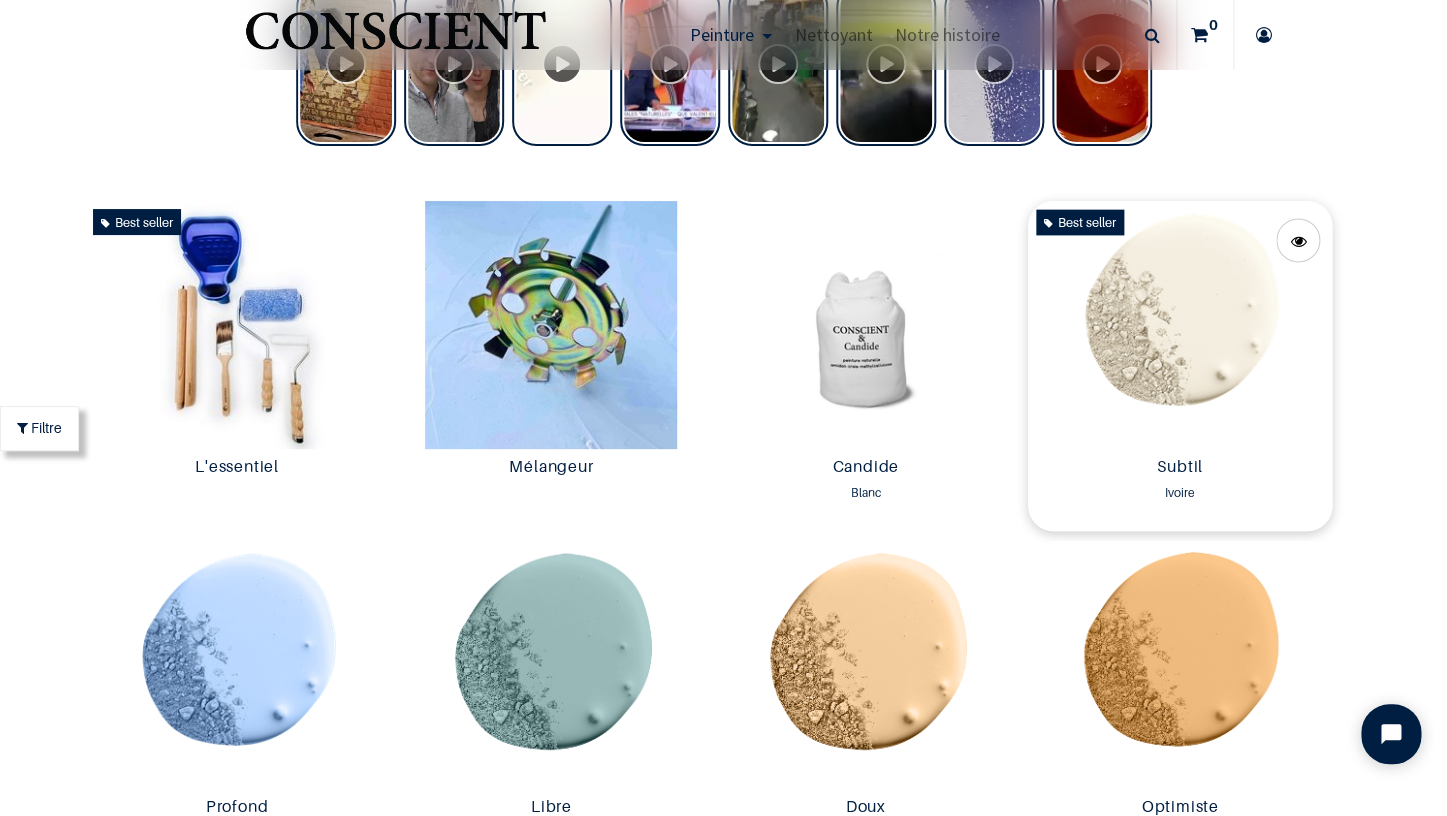 click at bounding box center [1180, 325] 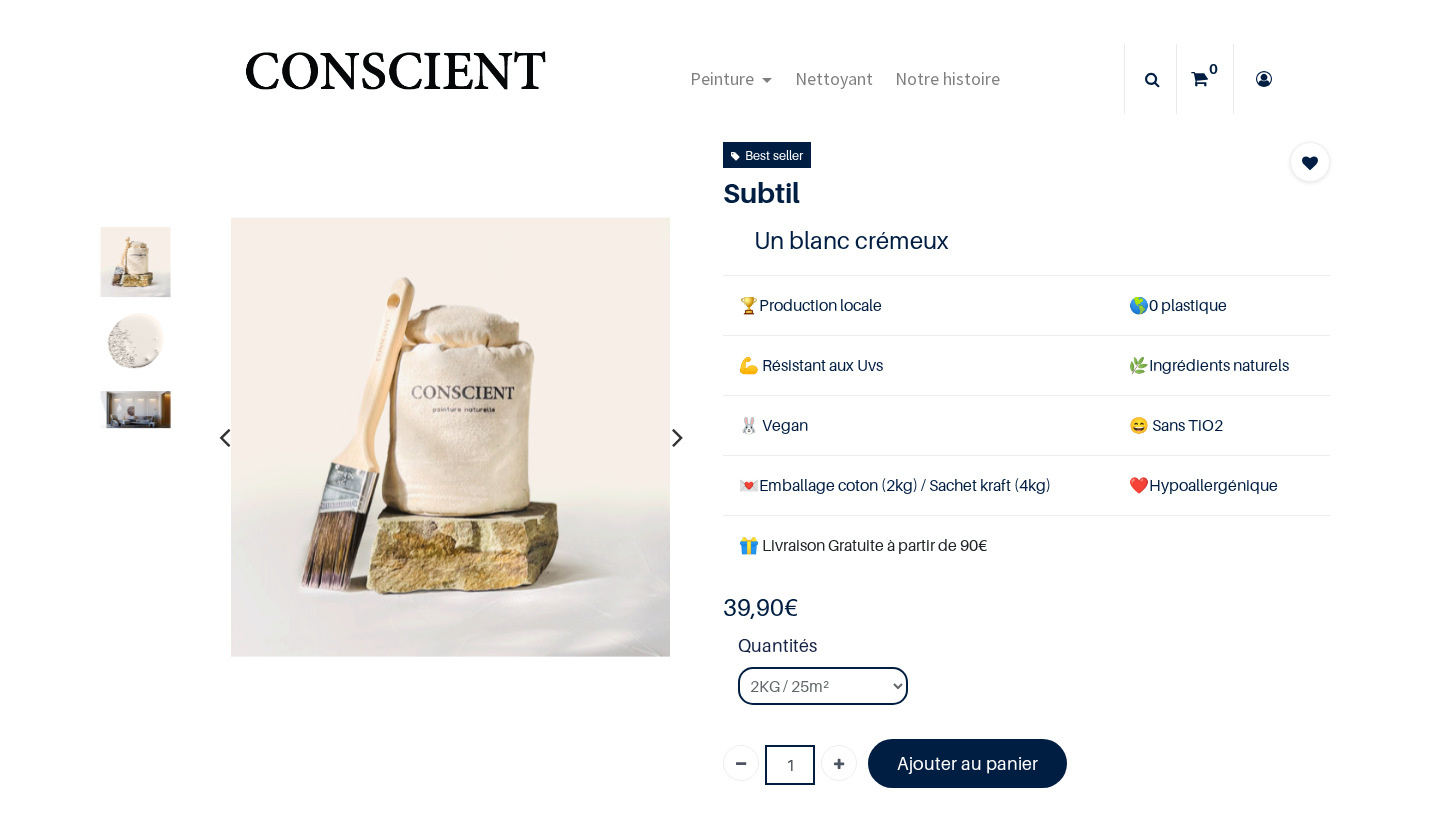 scroll, scrollTop: 0, scrollLeft: 0, axis: both 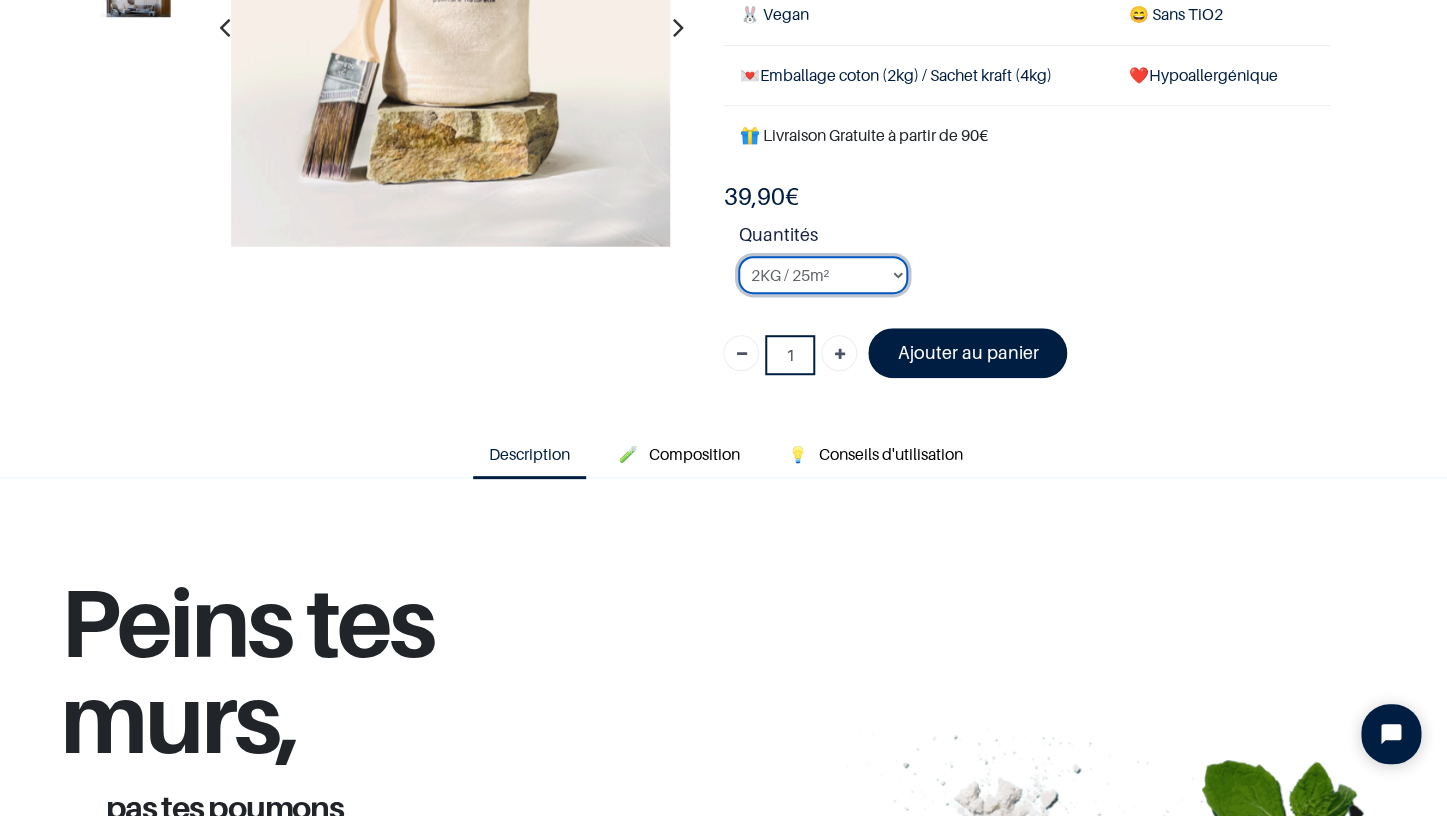 select on "126" 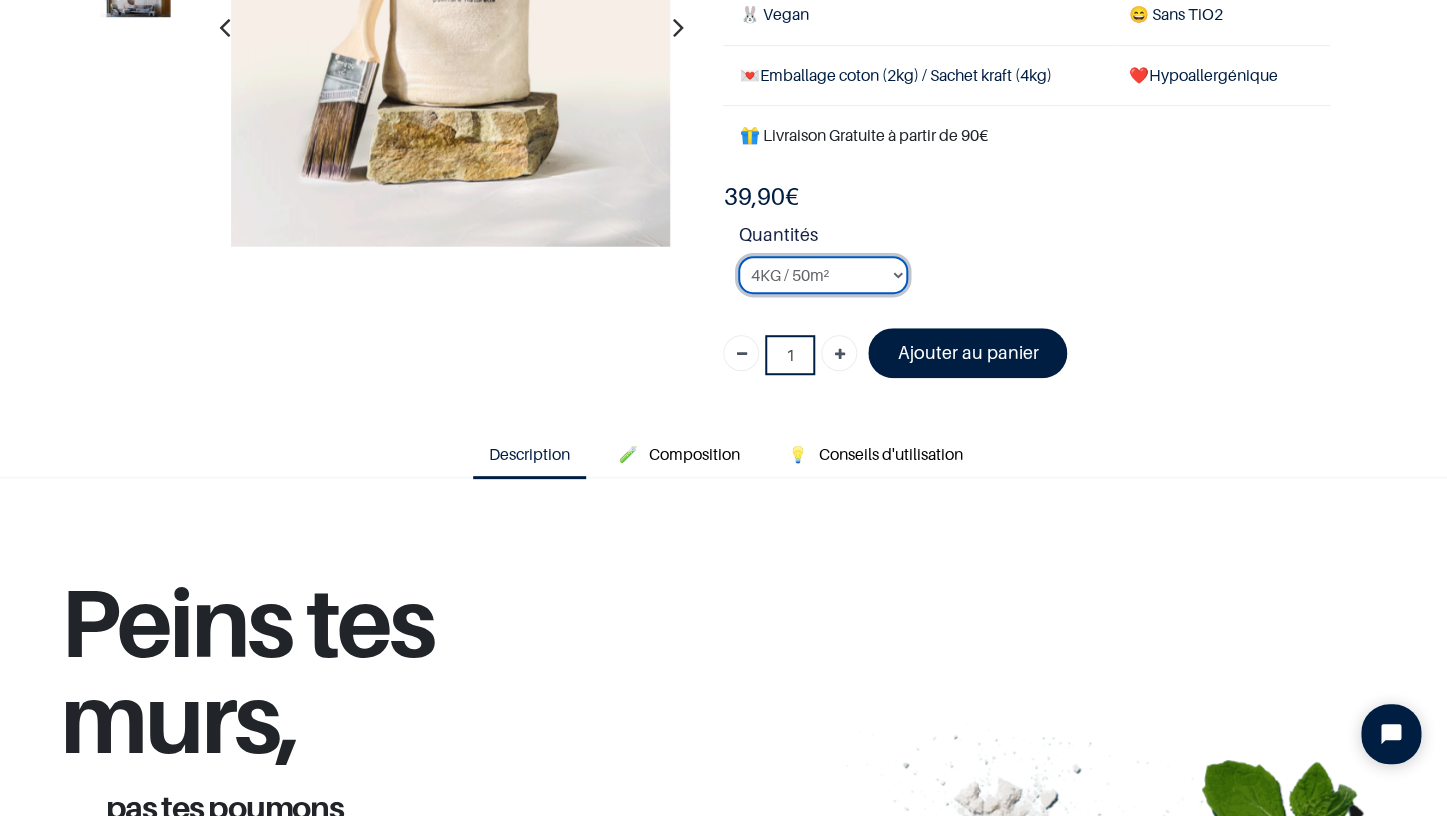 click on "4KG / 50m²" at bounding box center [0, 0] 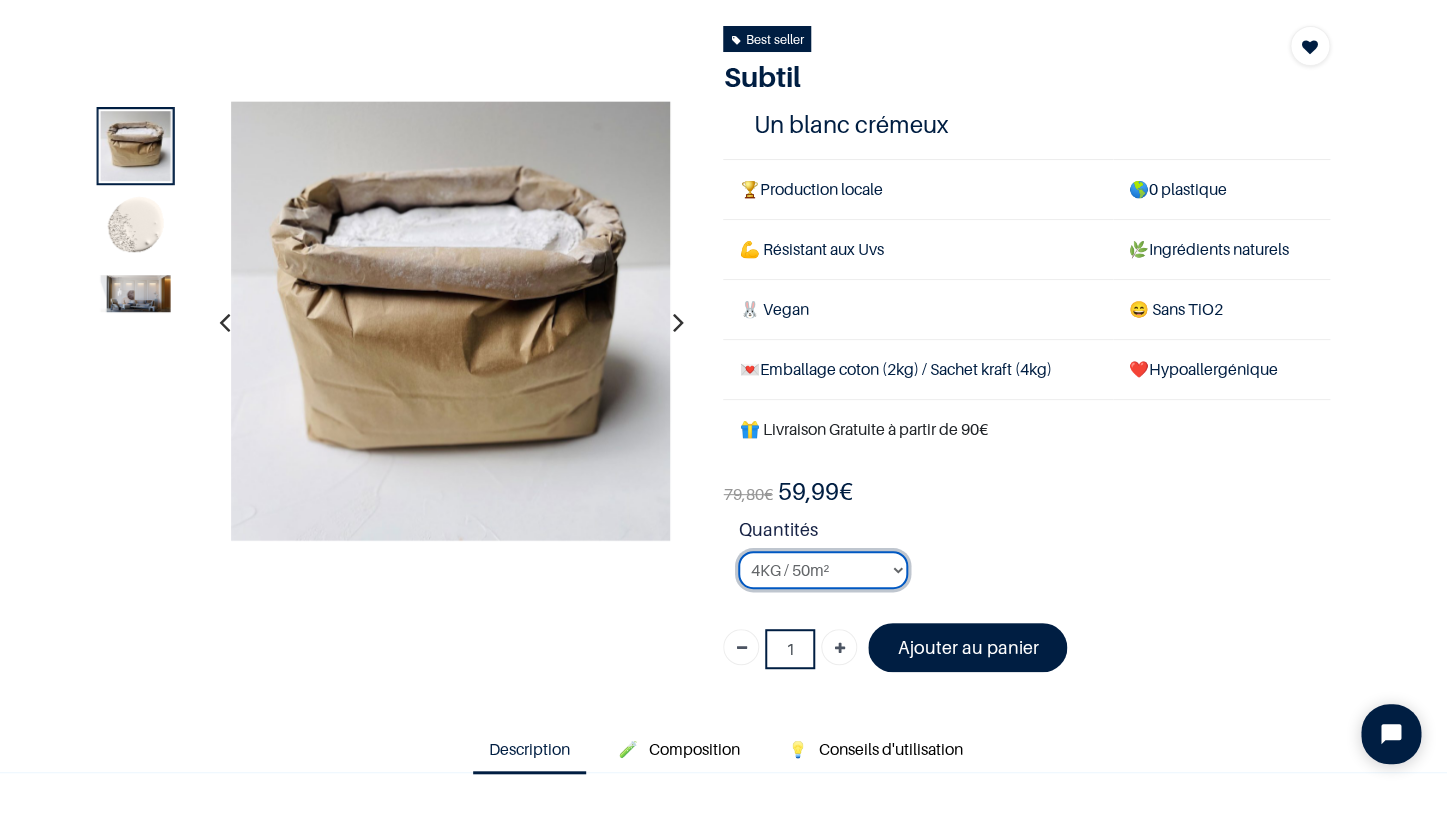 scroll, scrollTop: 131, scrollLeft: 0, axis: vertical 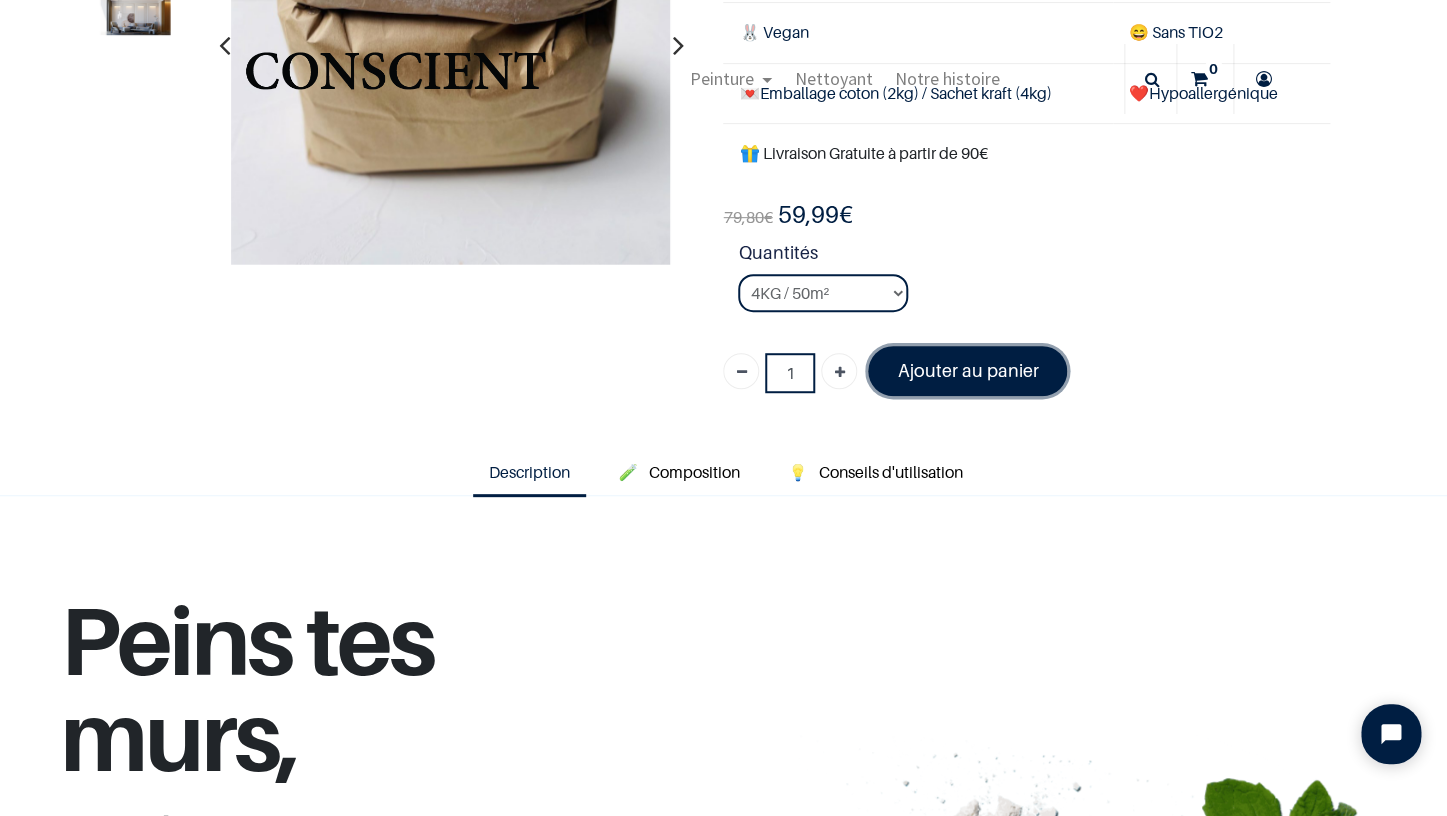 click on "Ajouter au panier" at bounding box center [967, 370] 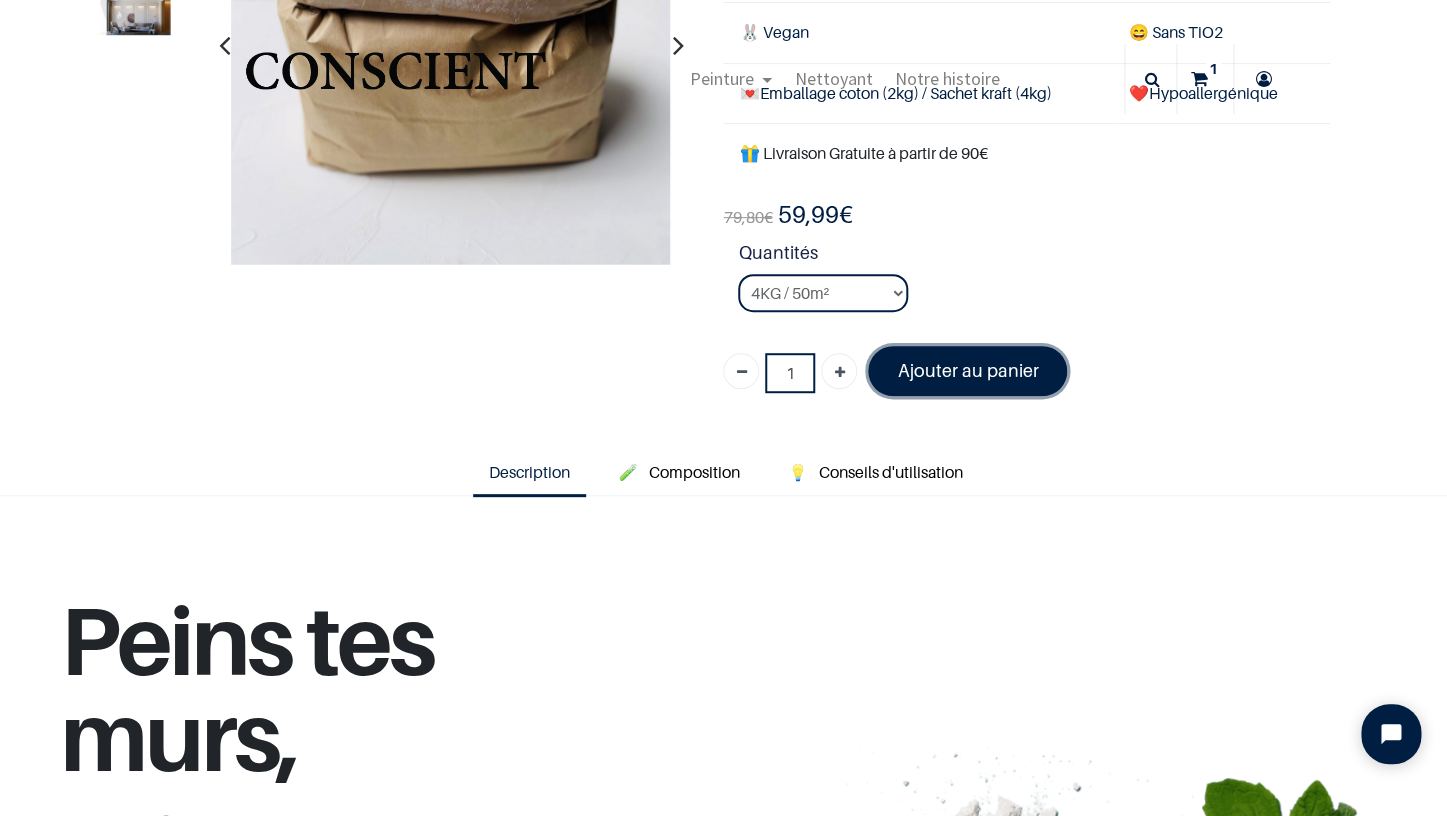 scroll, scrollTop: 274, scrollLeft: 0, axis: vertical 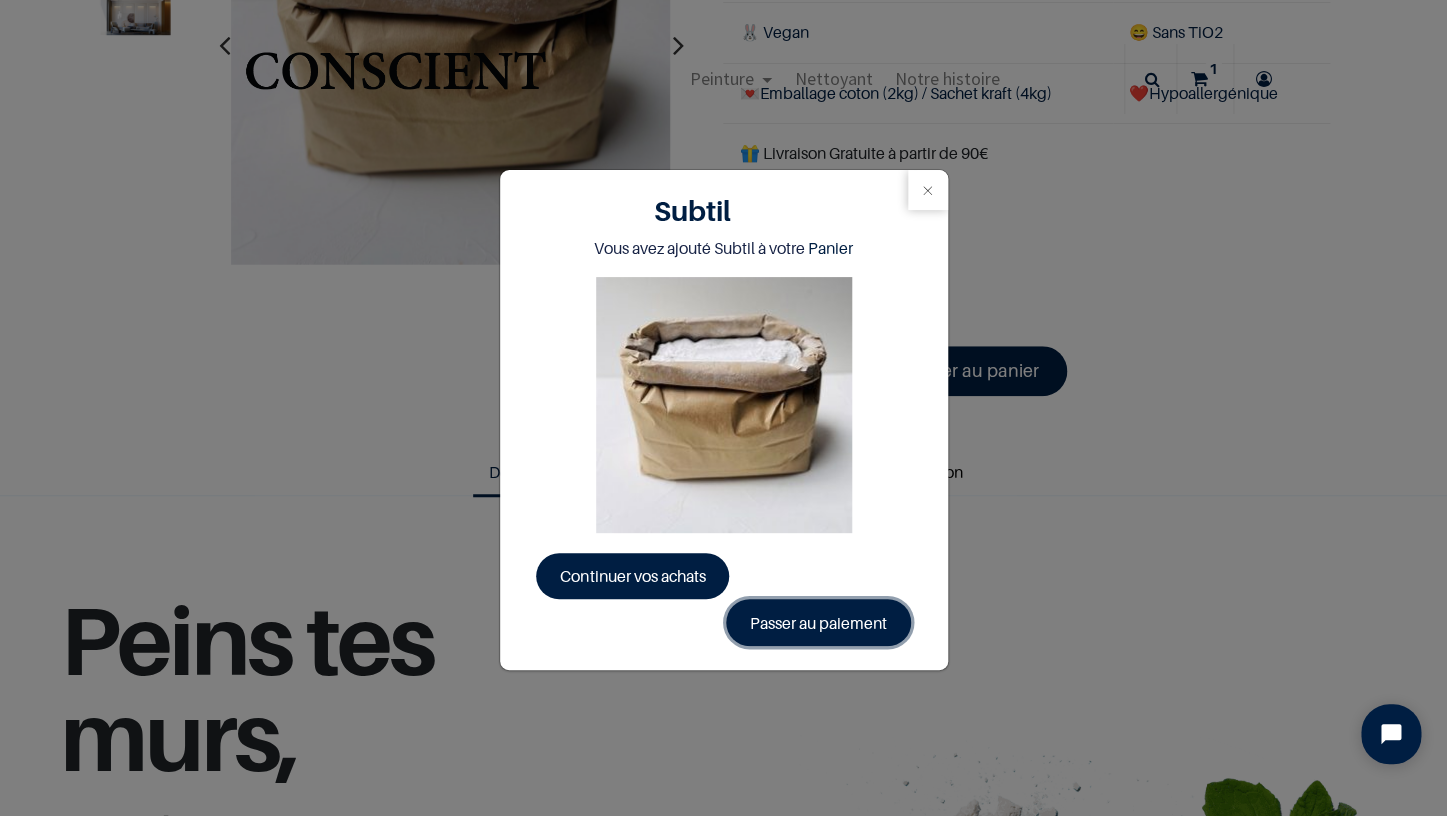 click on "Passer au paiement" at bounding box center (818, 622) 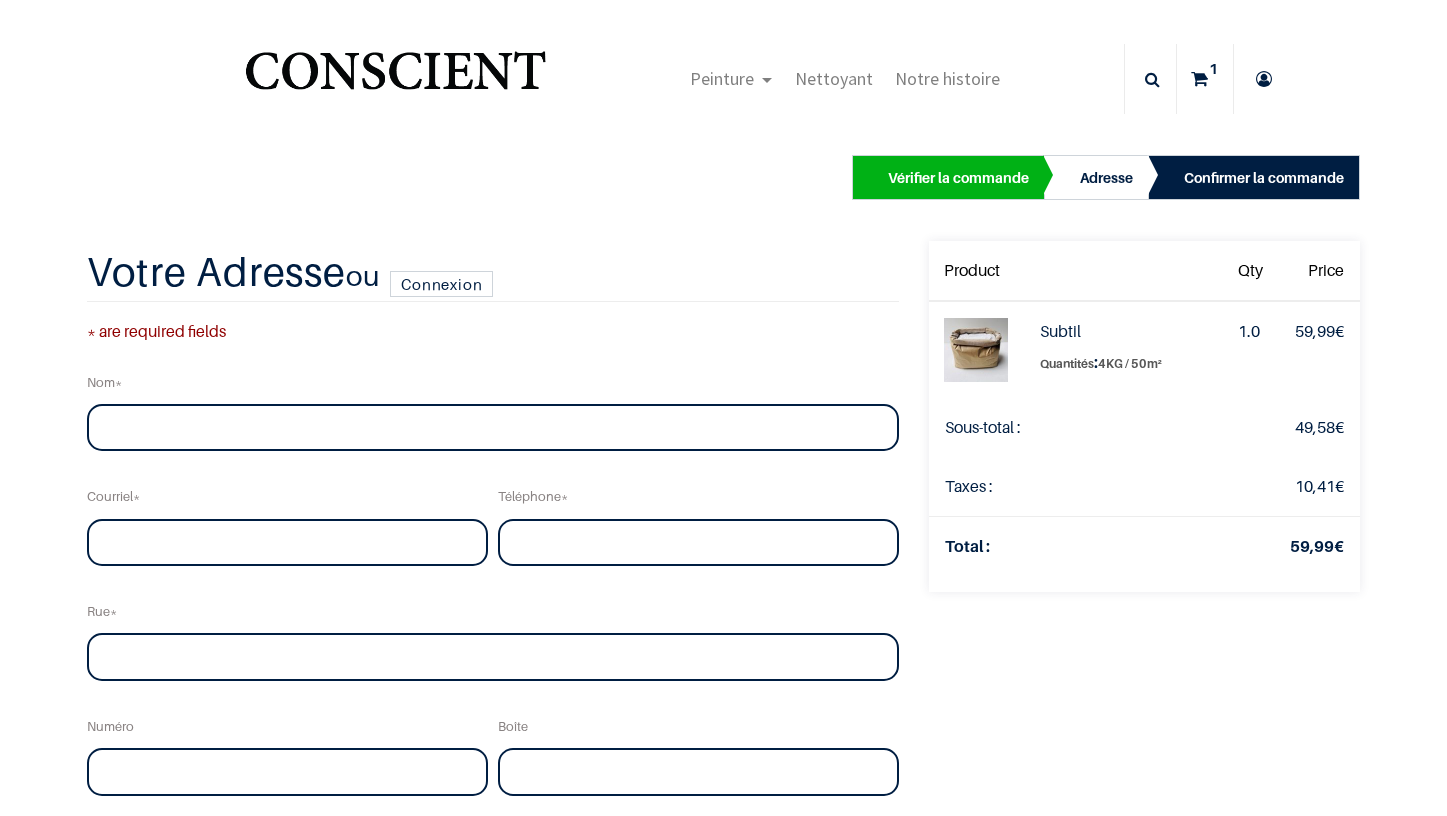 scroll, scrollTop: 0, scrollLeft: 0, axis: both 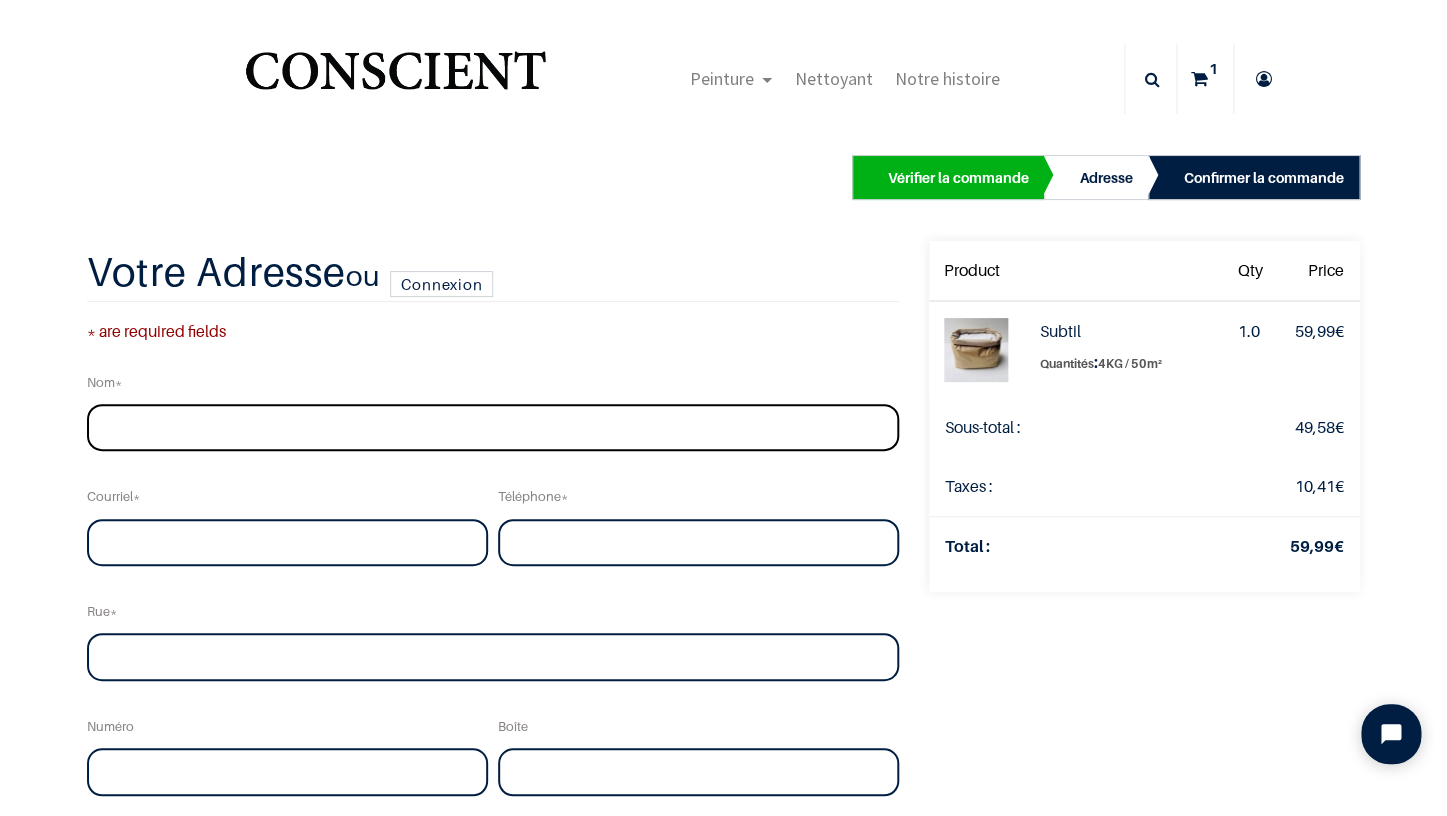 click at bounding box center [492, 428] 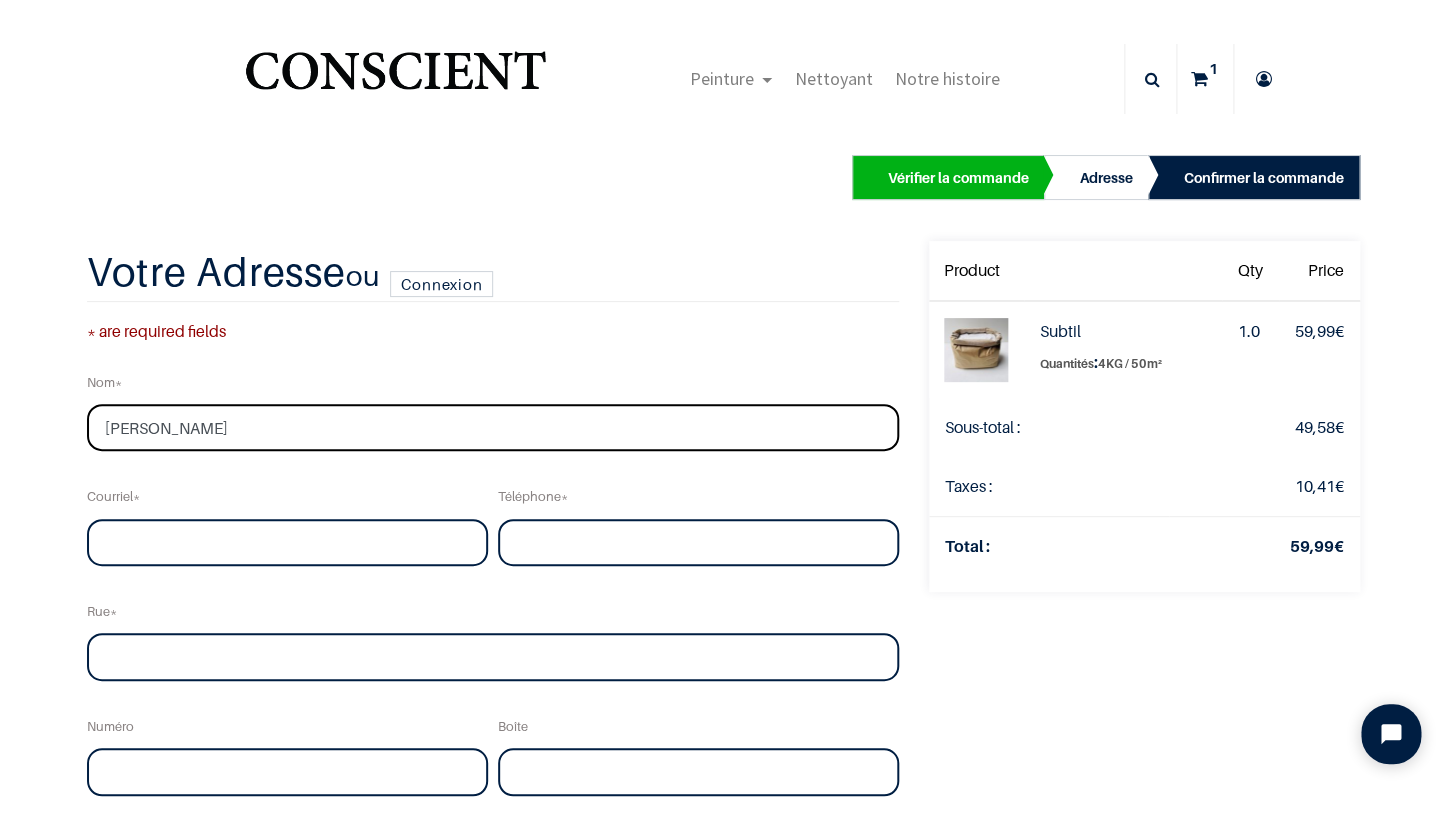 type on "Lefebvre" 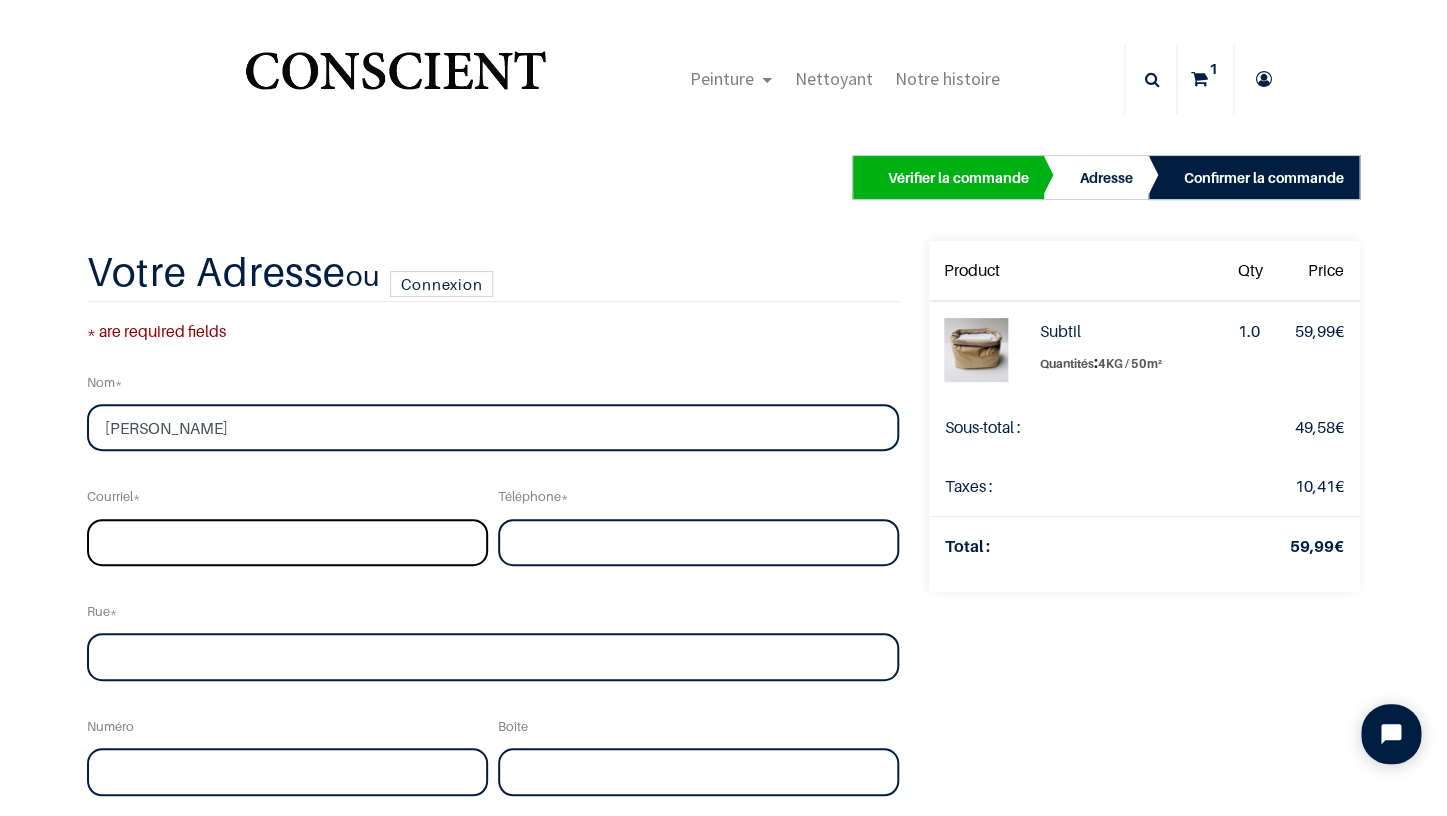 click at bounding box center (287, 543) 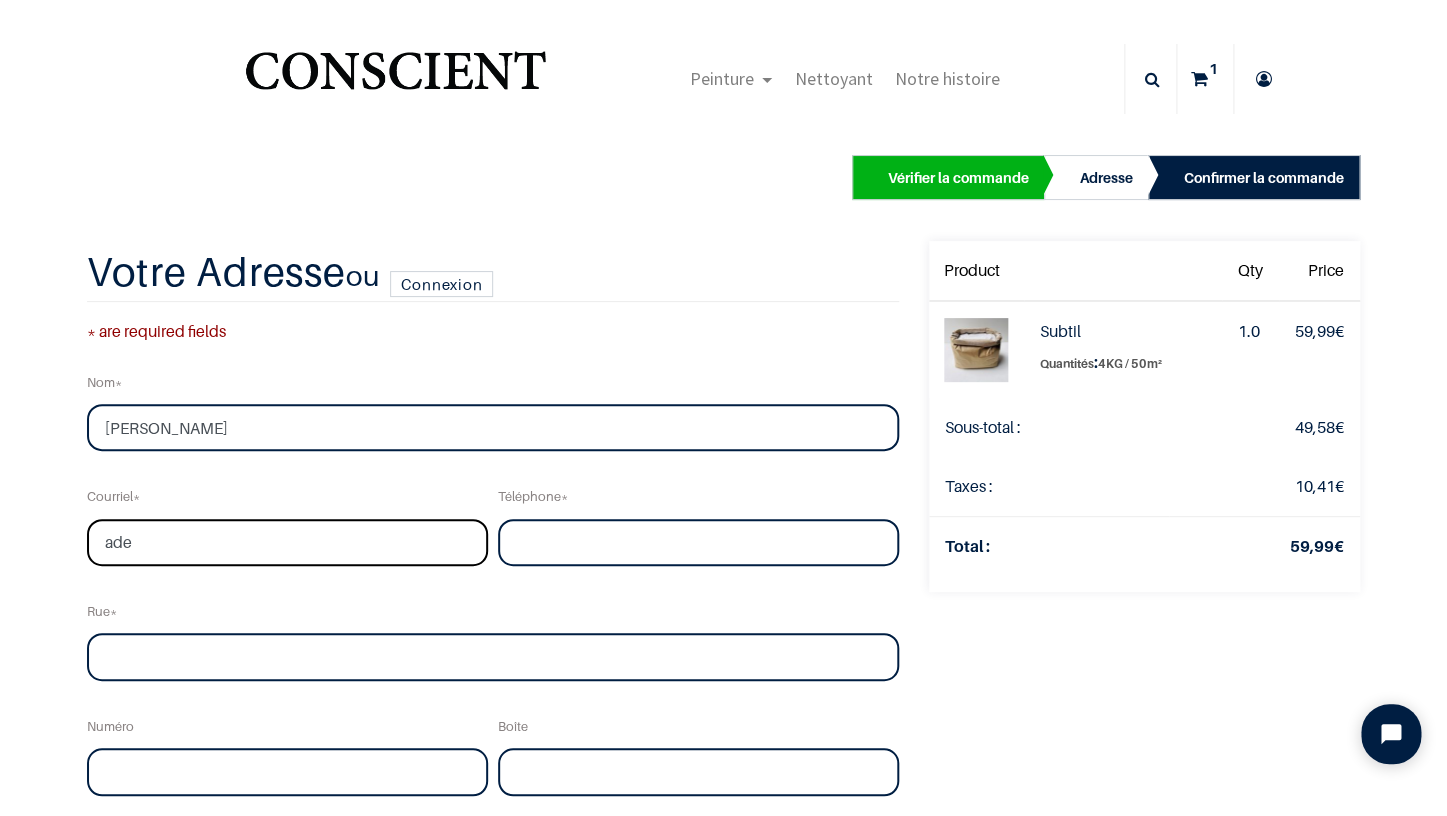 type on "adelaloup@hotmail.fr" 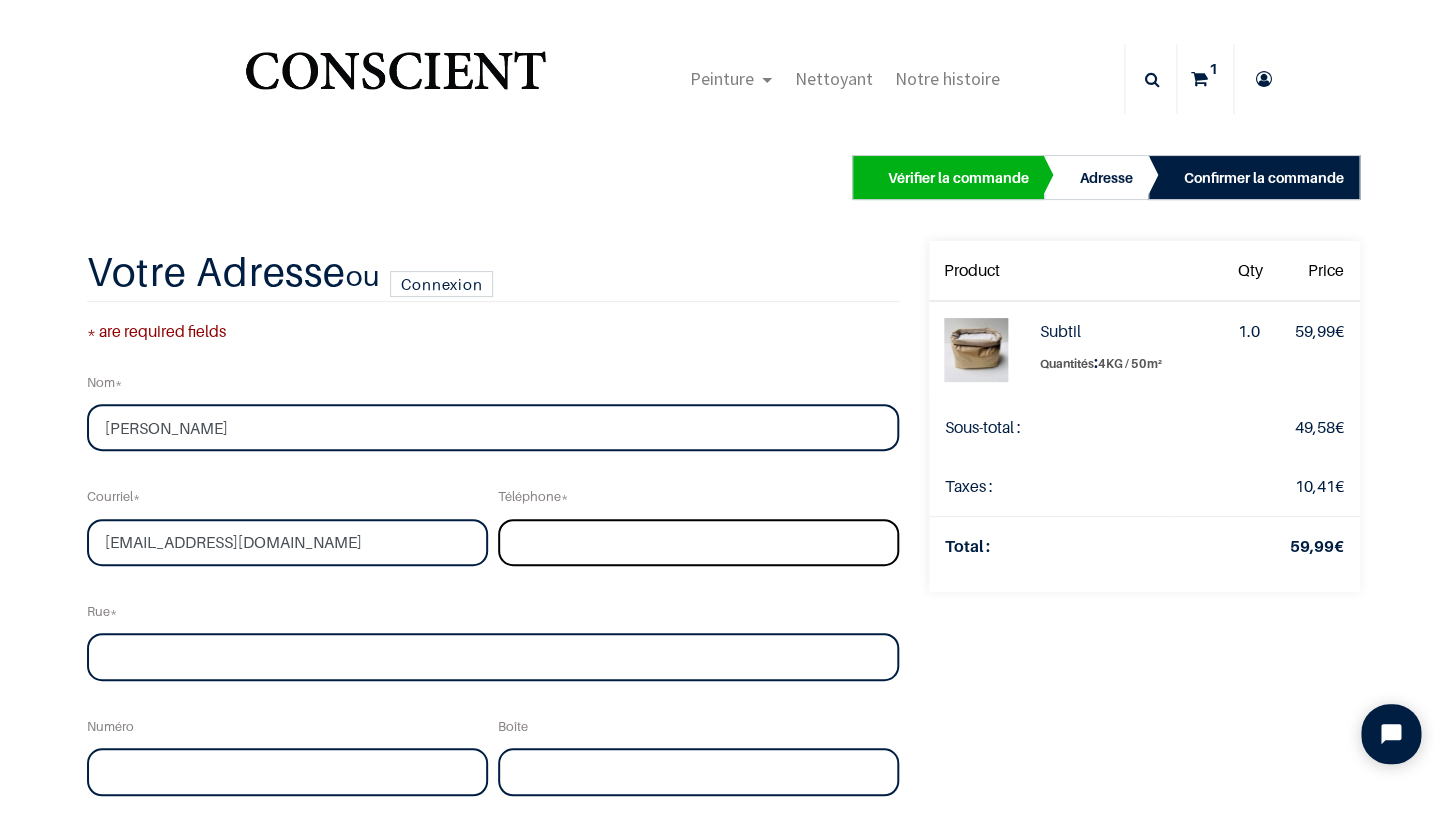 type on "0669989687" 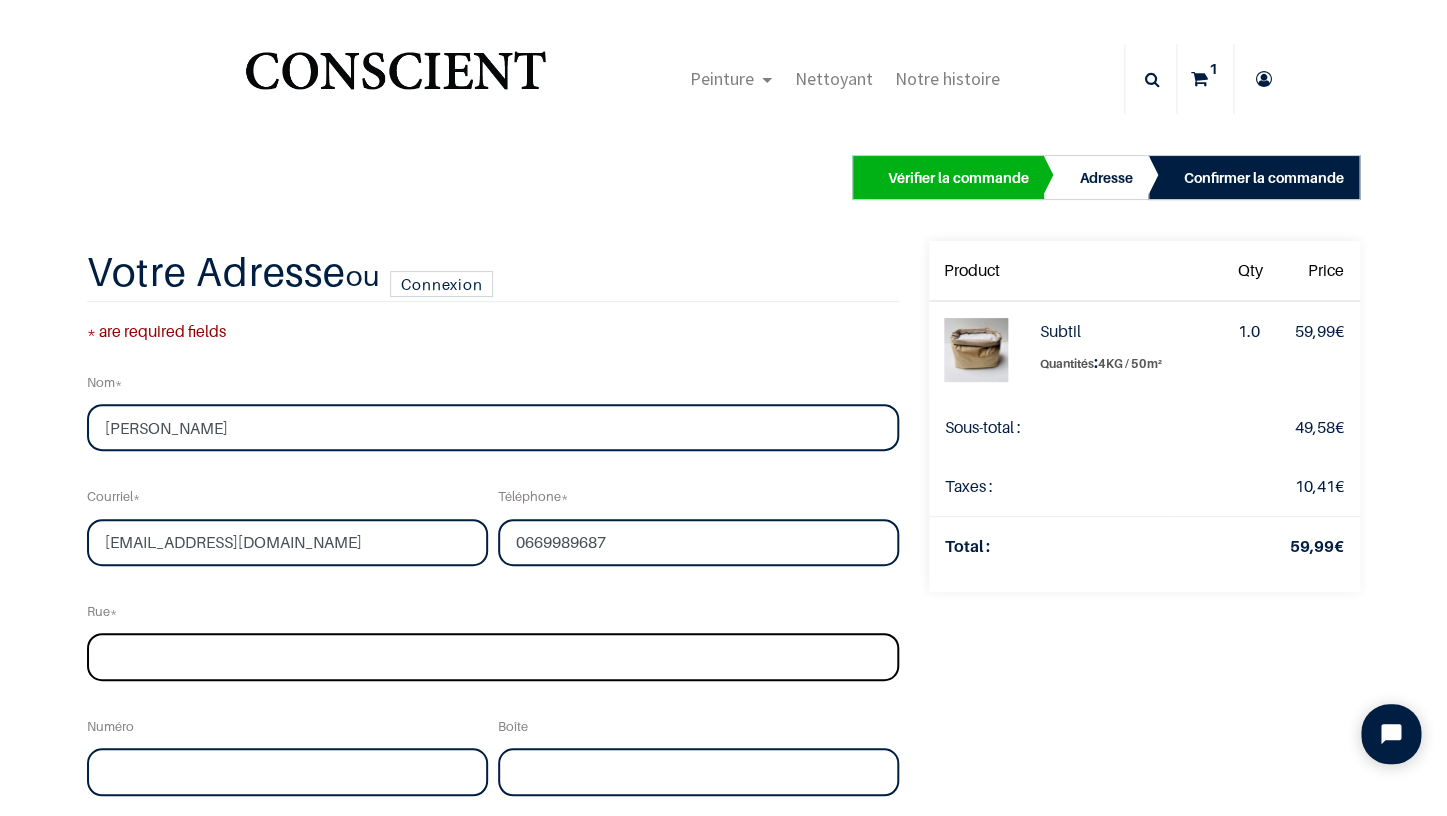 type on "10 ROUTE D AVALLON" 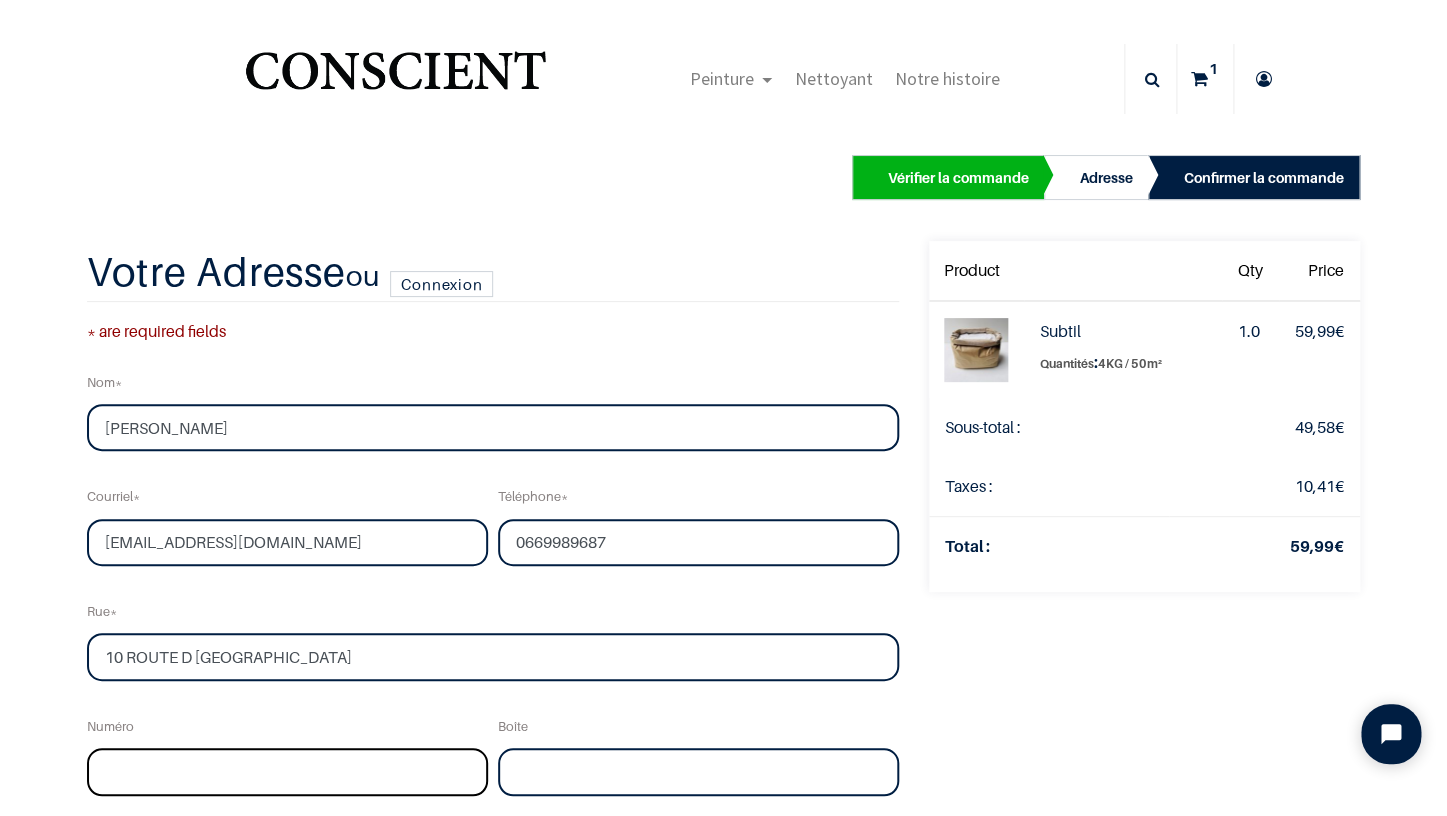 type on "10 ROUTE D AVALLON" 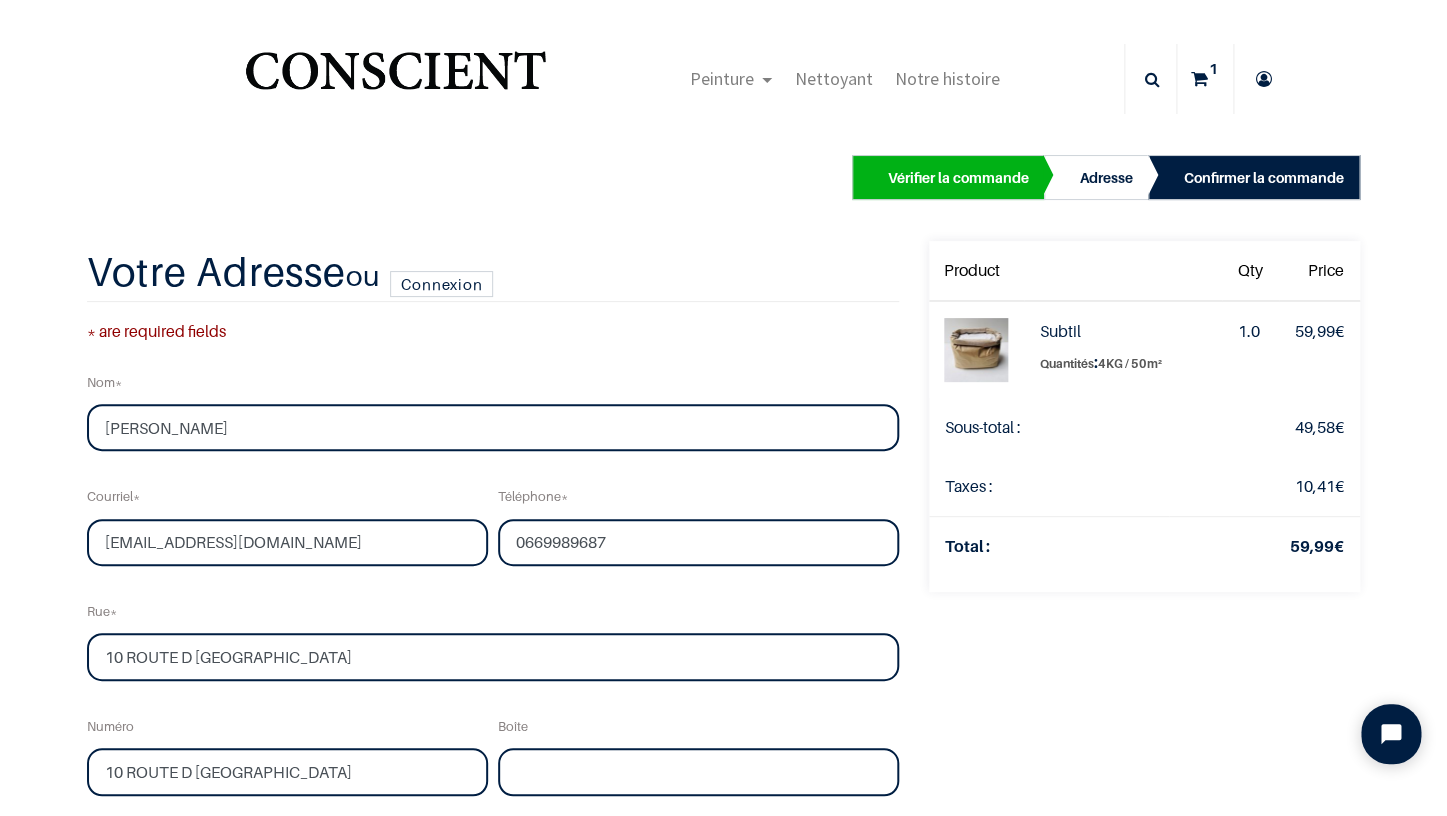 type on "LORMES" 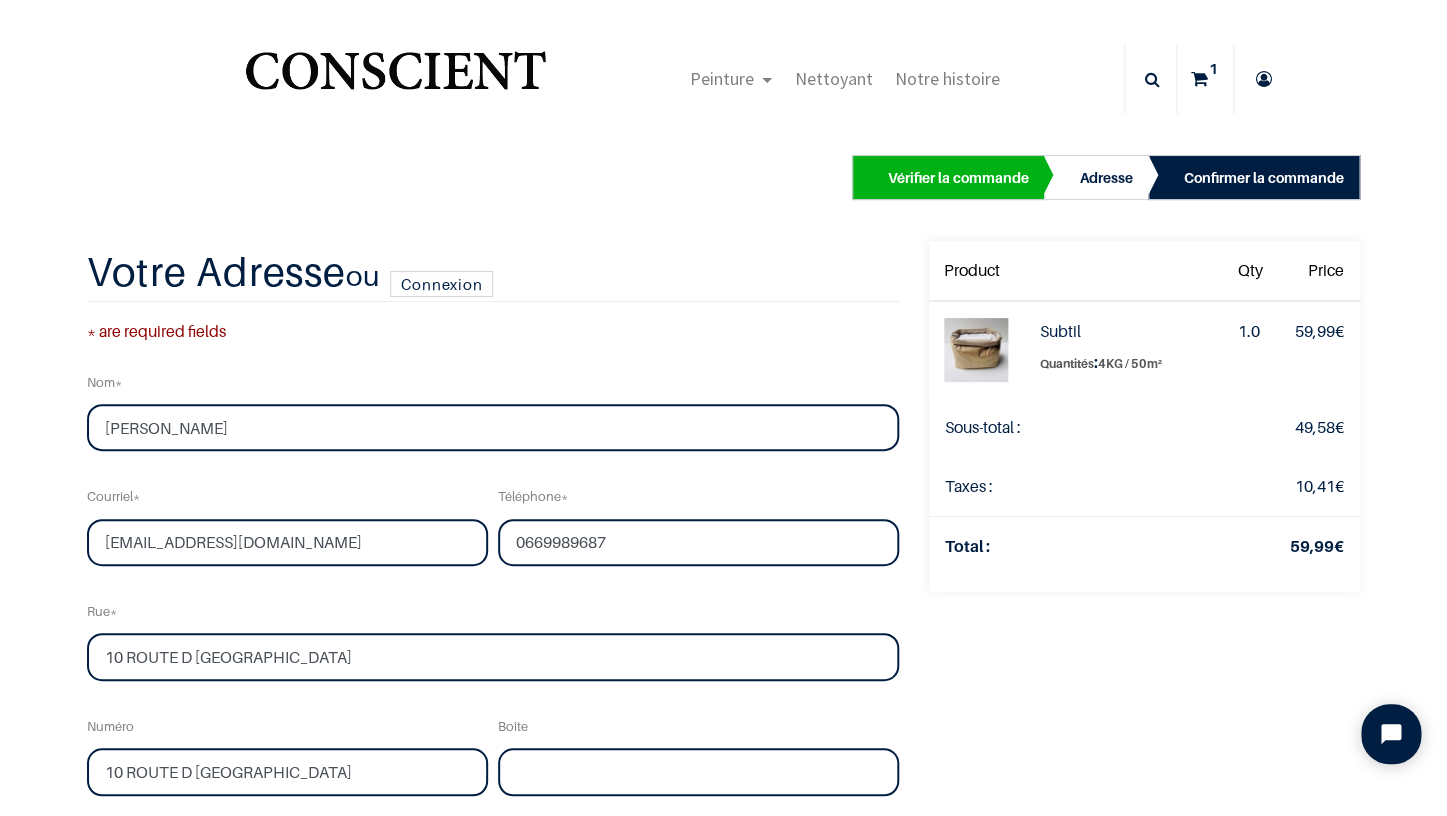 type on "58140" 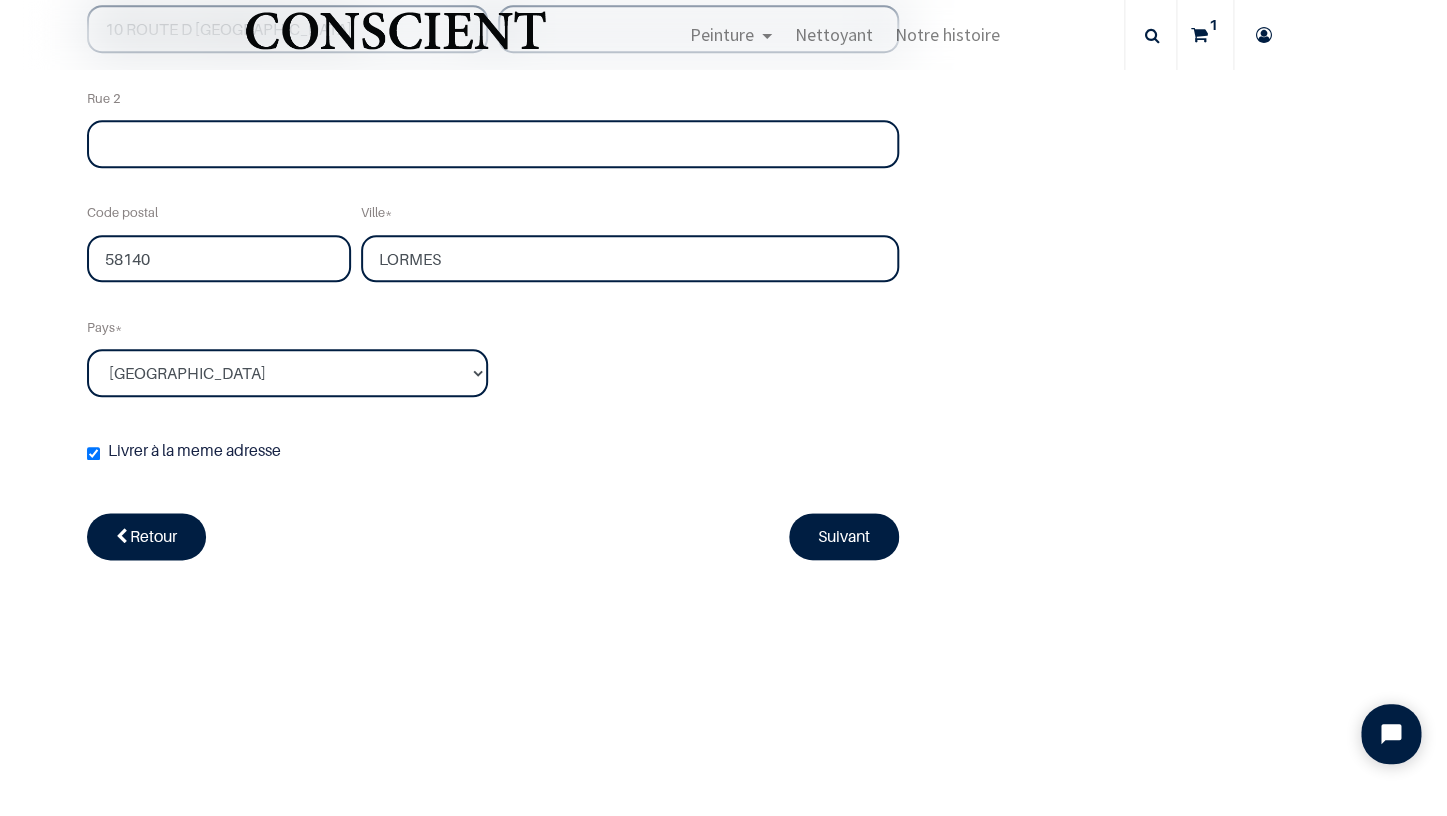scroll, scrollTop: 640, scrollLeft: 0, axis: vertical 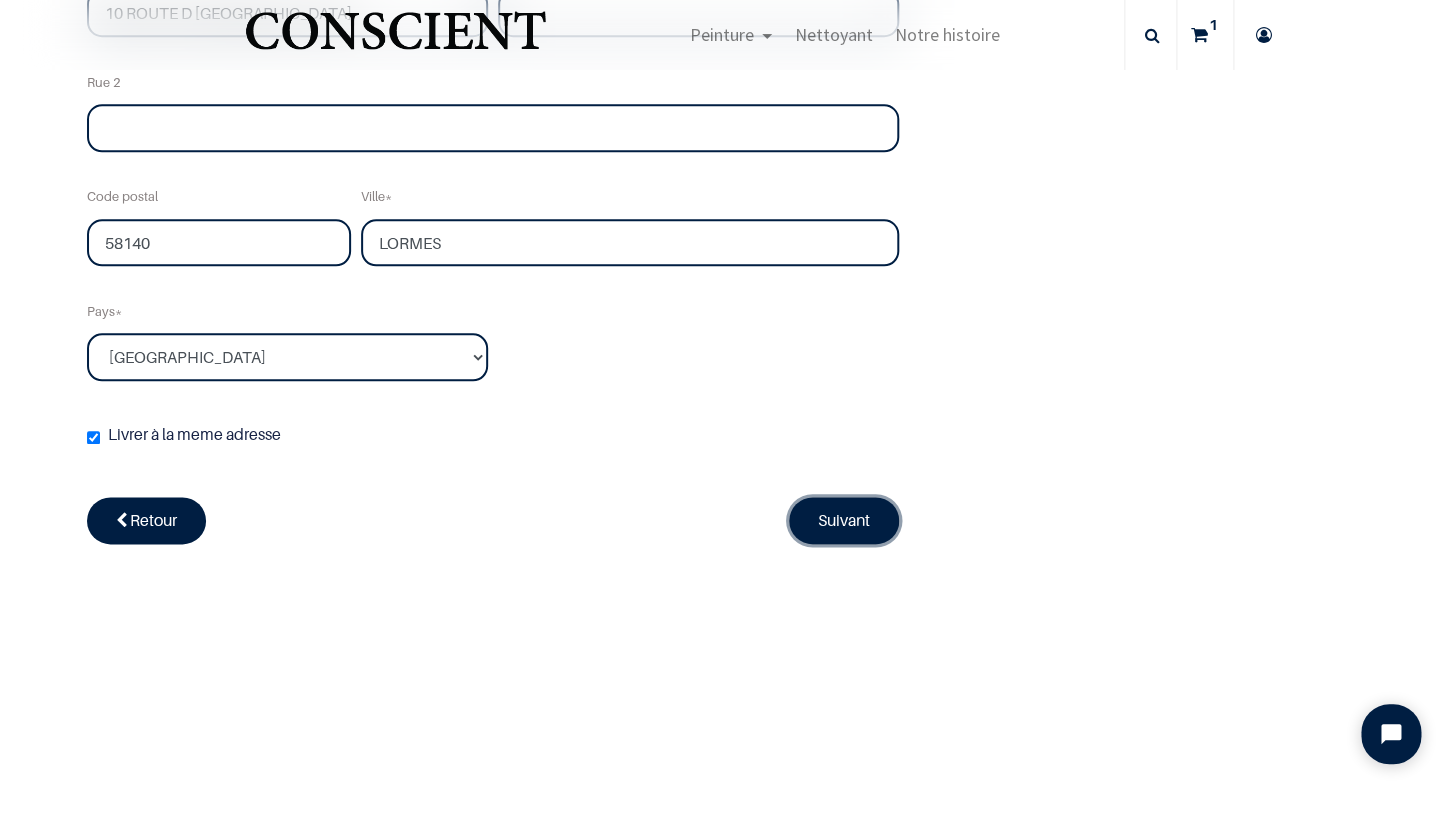 click on "Suivant" at bounding box center [844, 520] 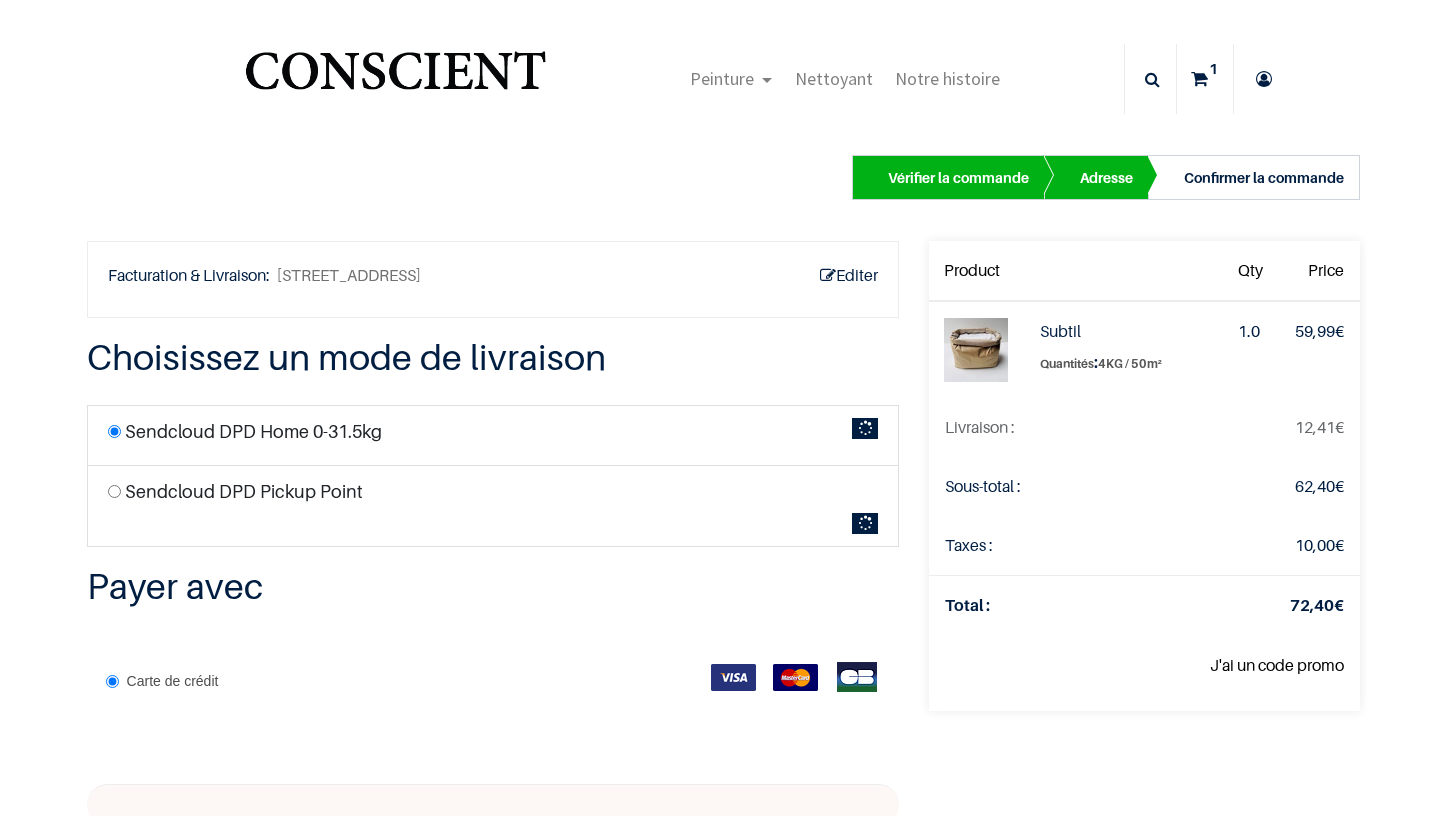 scroll, scrollTop: 0, scrollLeft: 0, axis: both 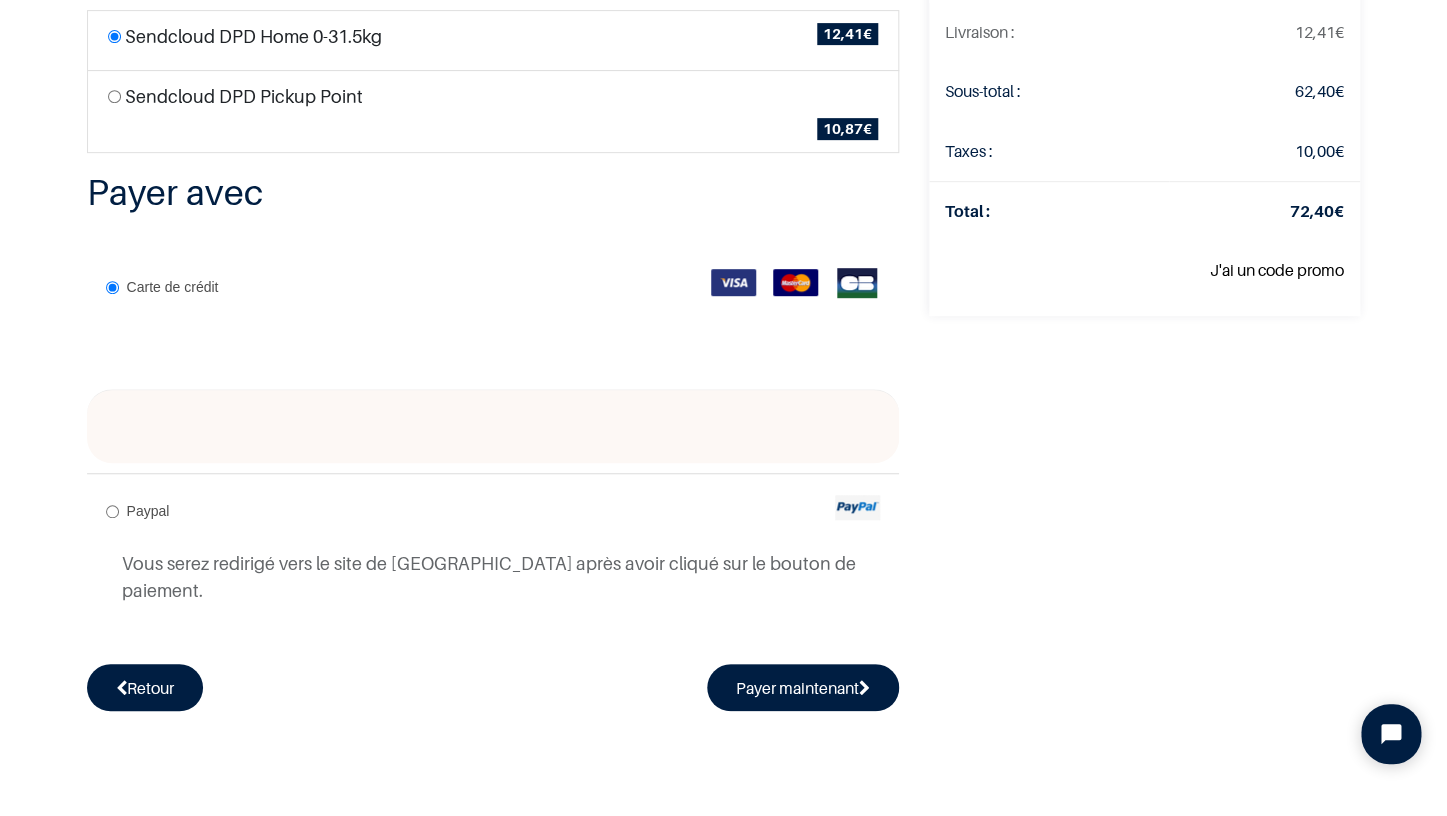 click on "Paypal" at bounding box center [112, 511] 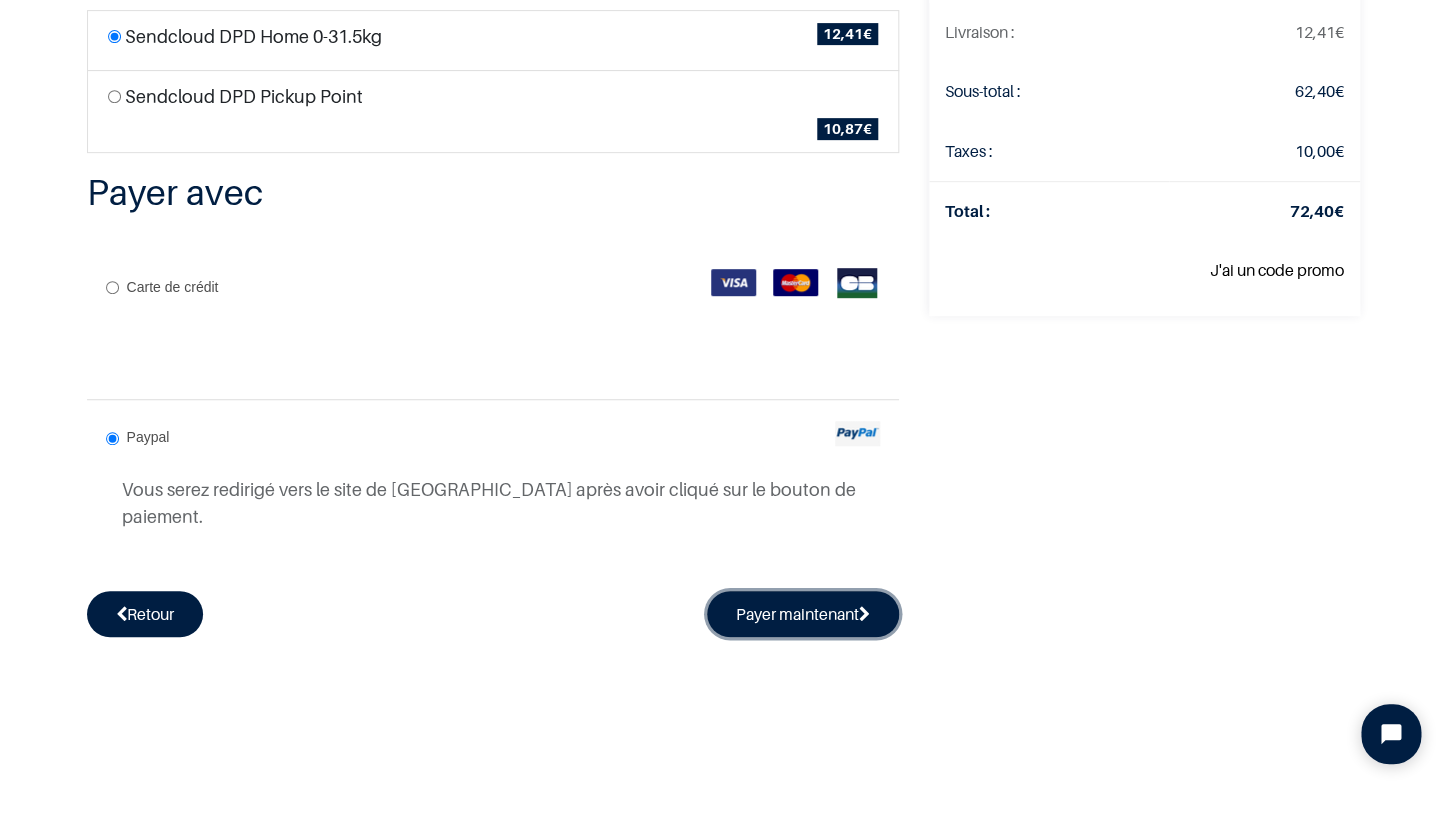 click on "Payer maintenant" at bounding box center (803, 614) 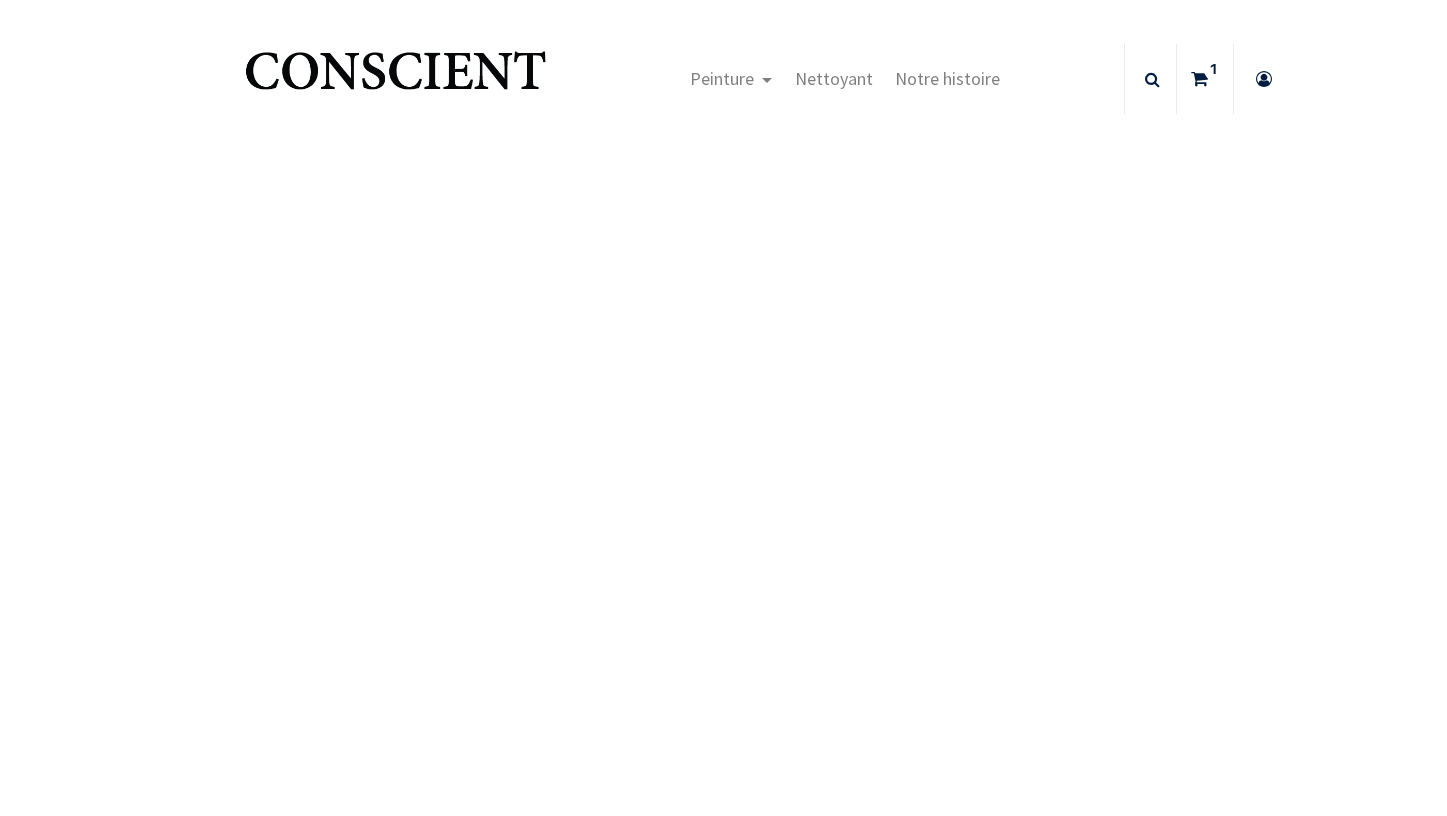 scroll, scrollTop: 0, scrollLeft: 0, axis: both 